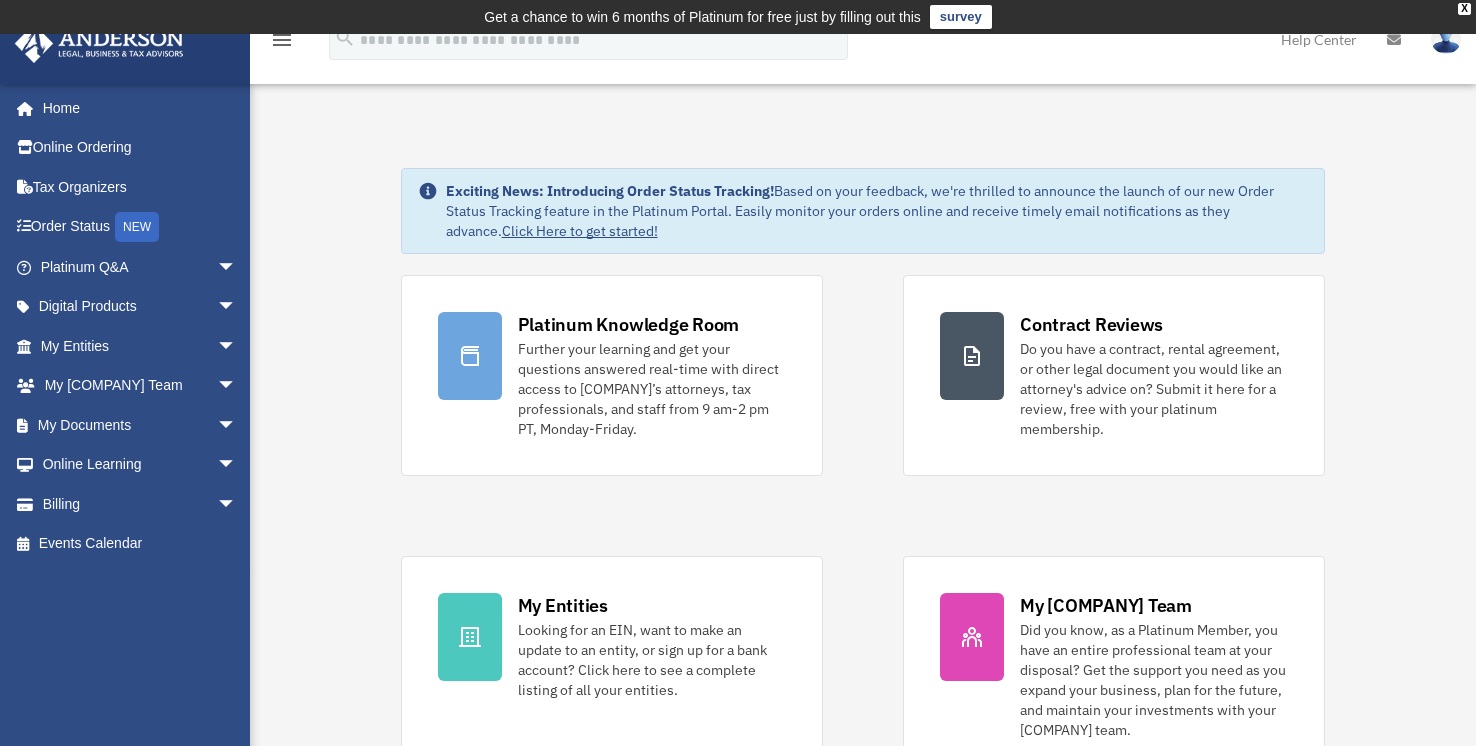 scroll, scrollTop: 0, scrollLeft: 0, axis: both 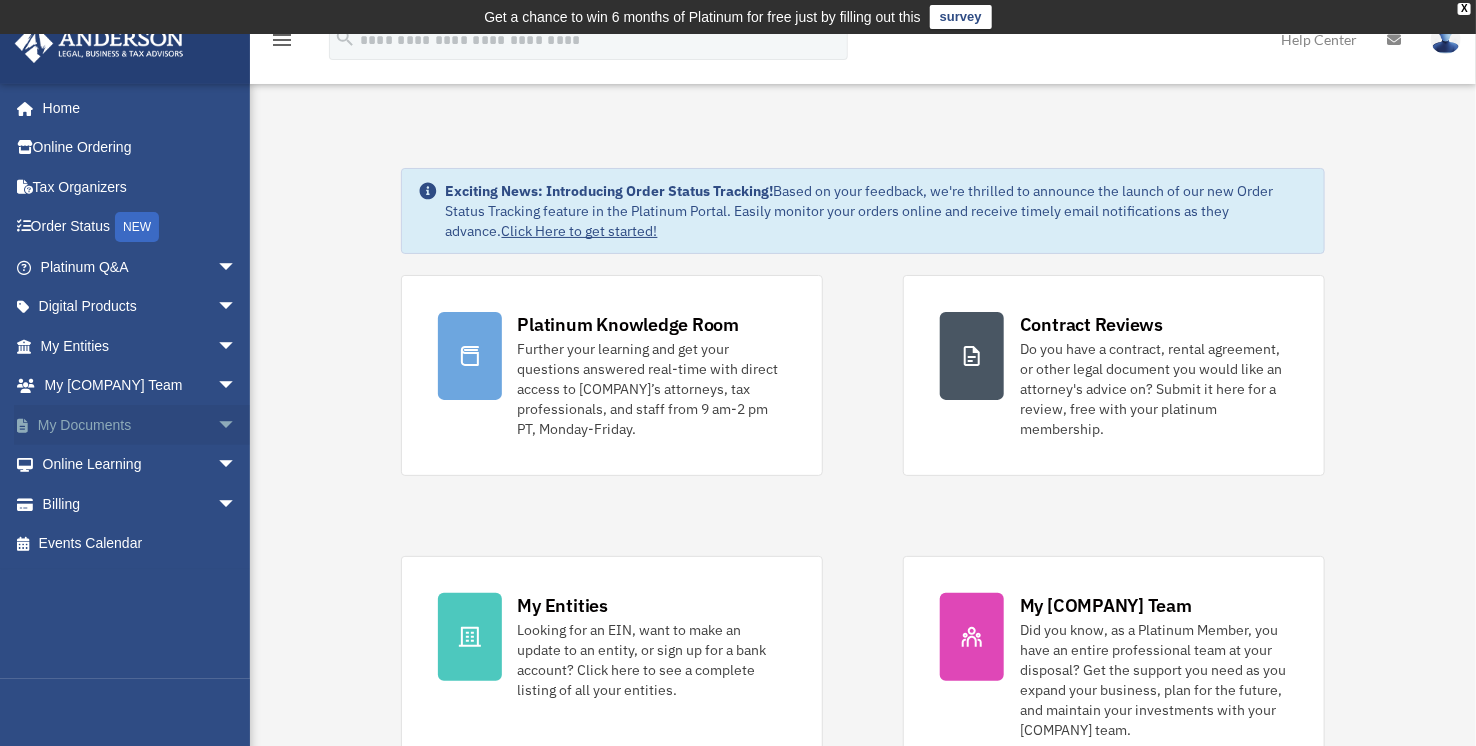click on "My Documents arrow_drop_down" at bounding box center [140, 425] 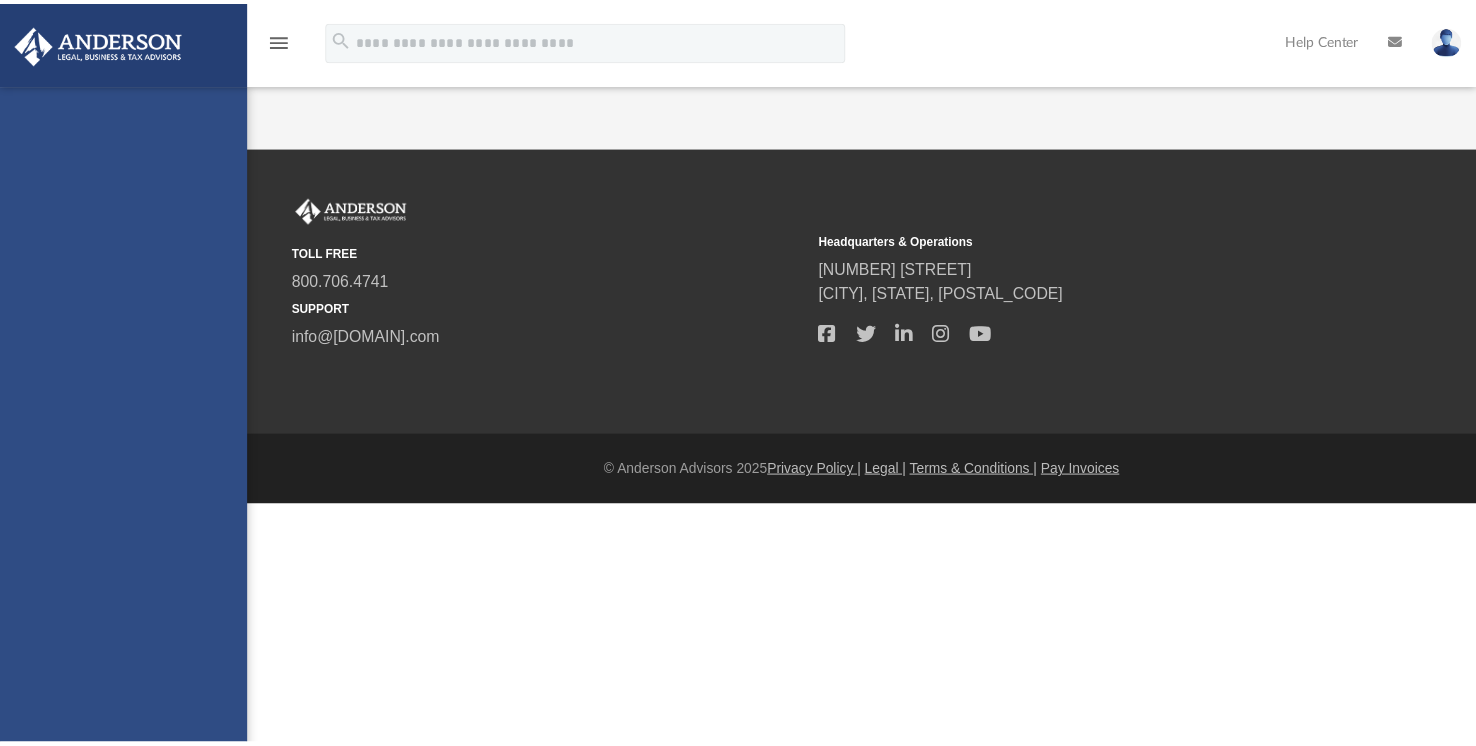 scroll, scrollTop: 0, scrollLeft: 0, axis: both 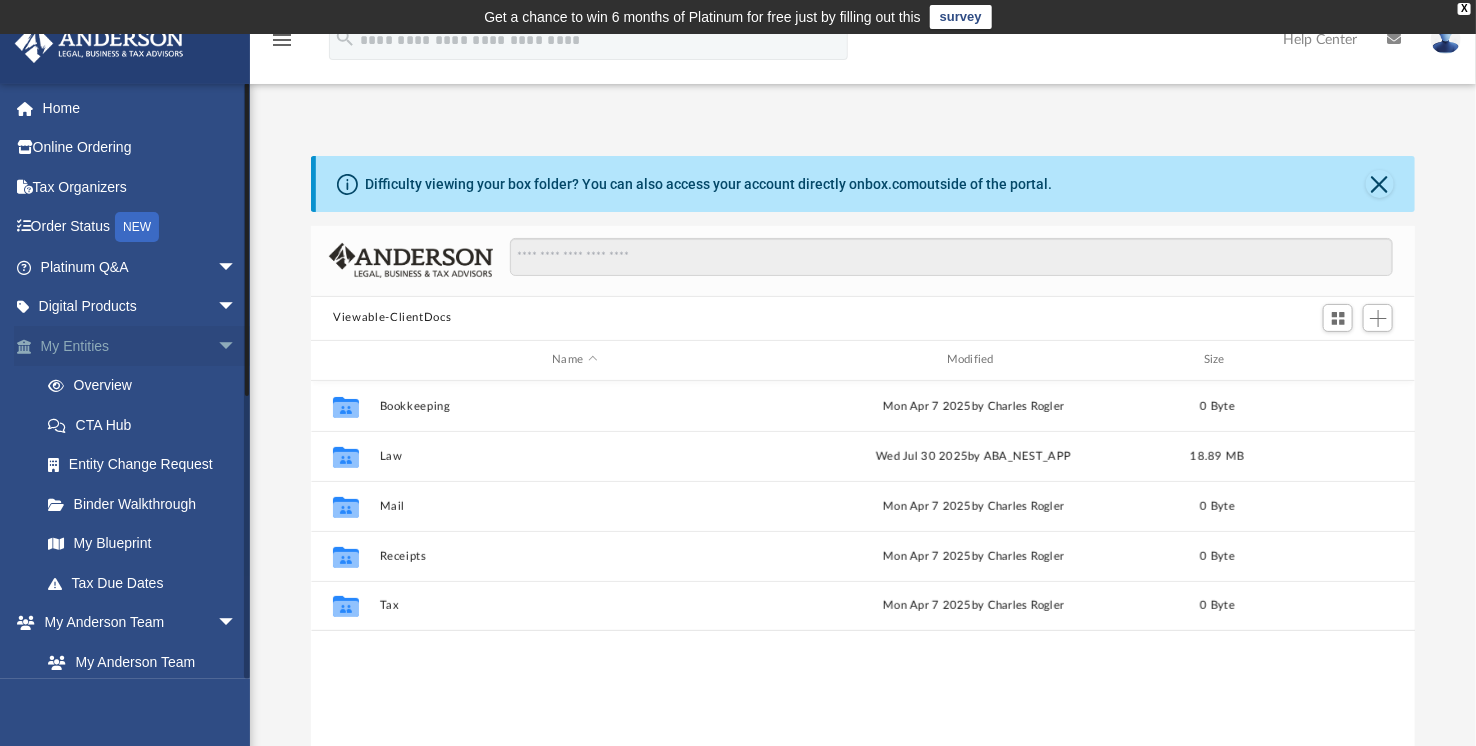 click on "arrow_drop_down" at bounding box center (237, 346) 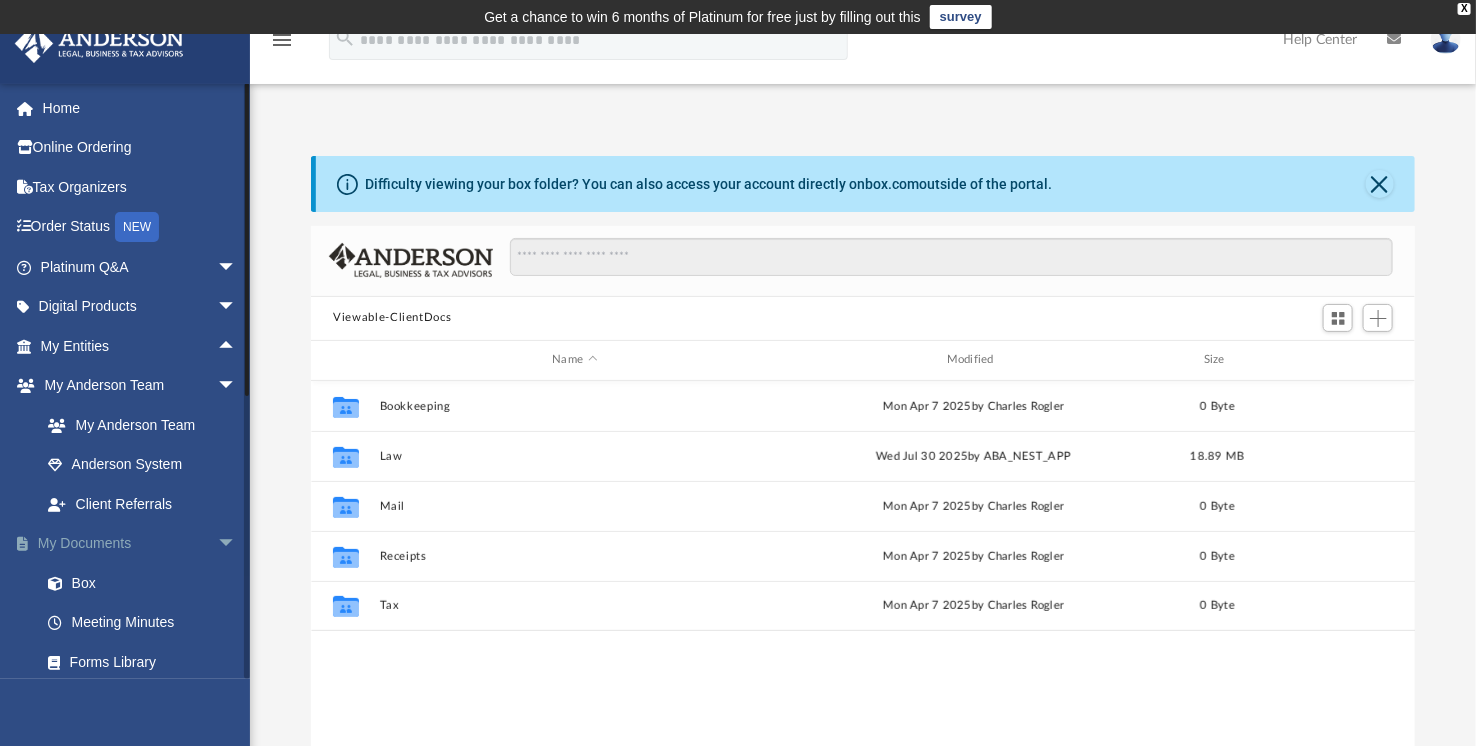 click on "My Documents arrow_drop_down" at bounding box center [140, 544] 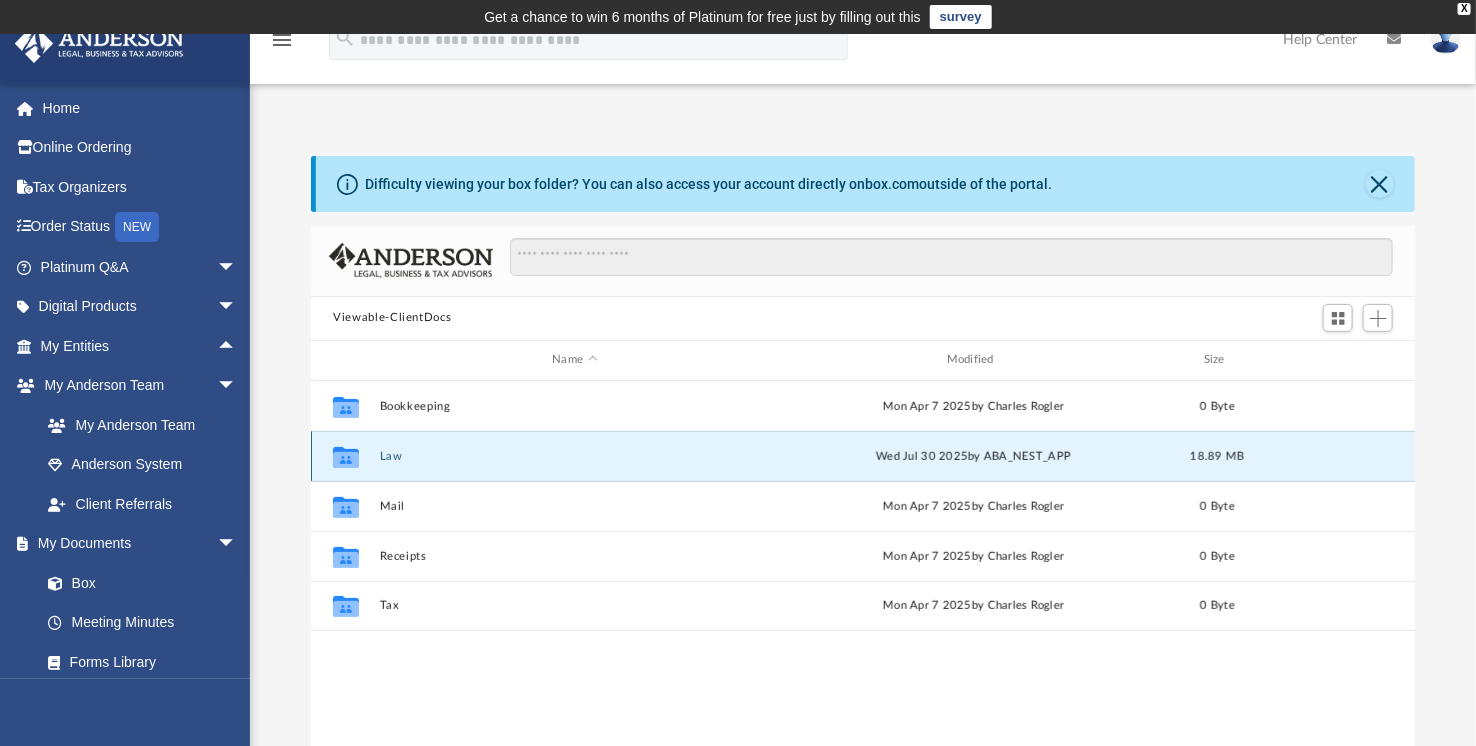 click on "Law" at bounding box center [575, 455] 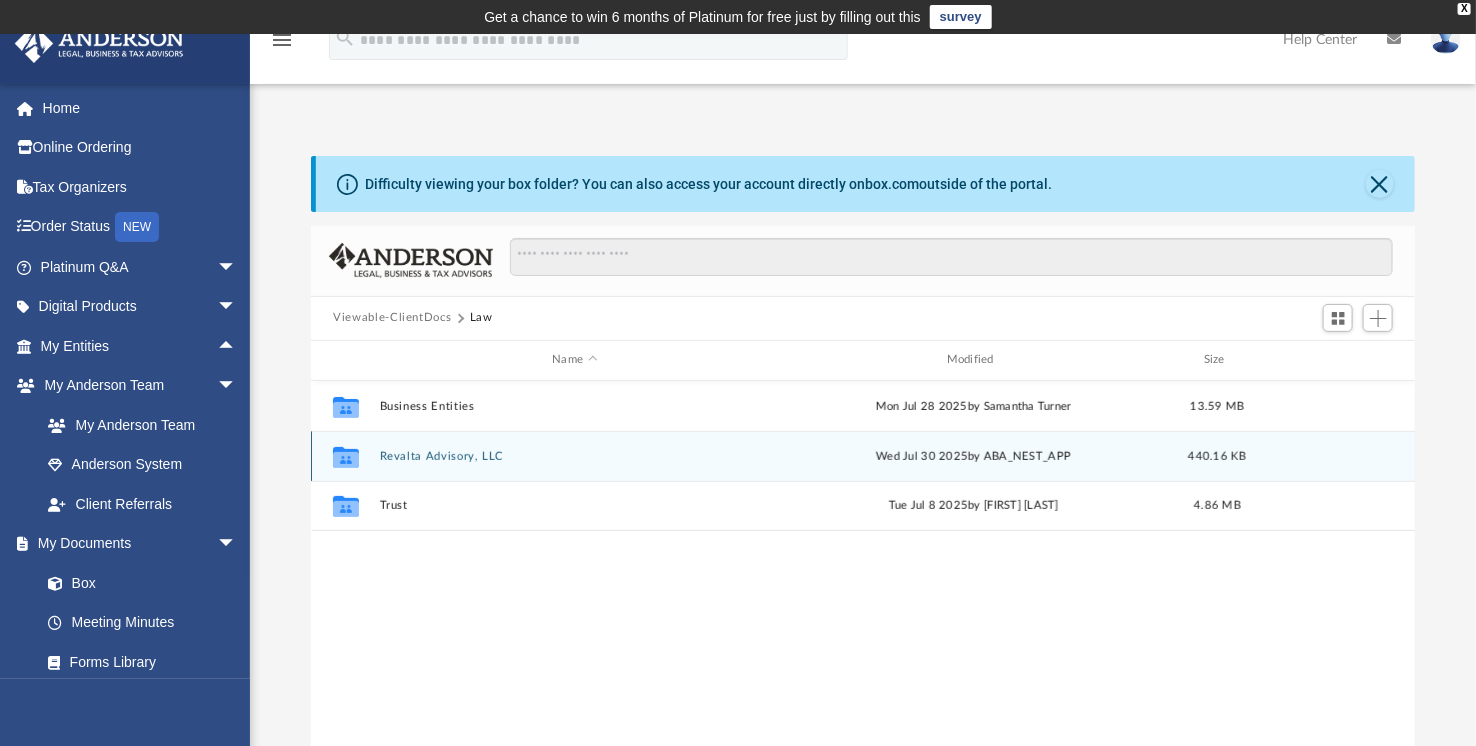 click on "[COMPANY] Advisory, LLC" at bounding box center (575, 455) 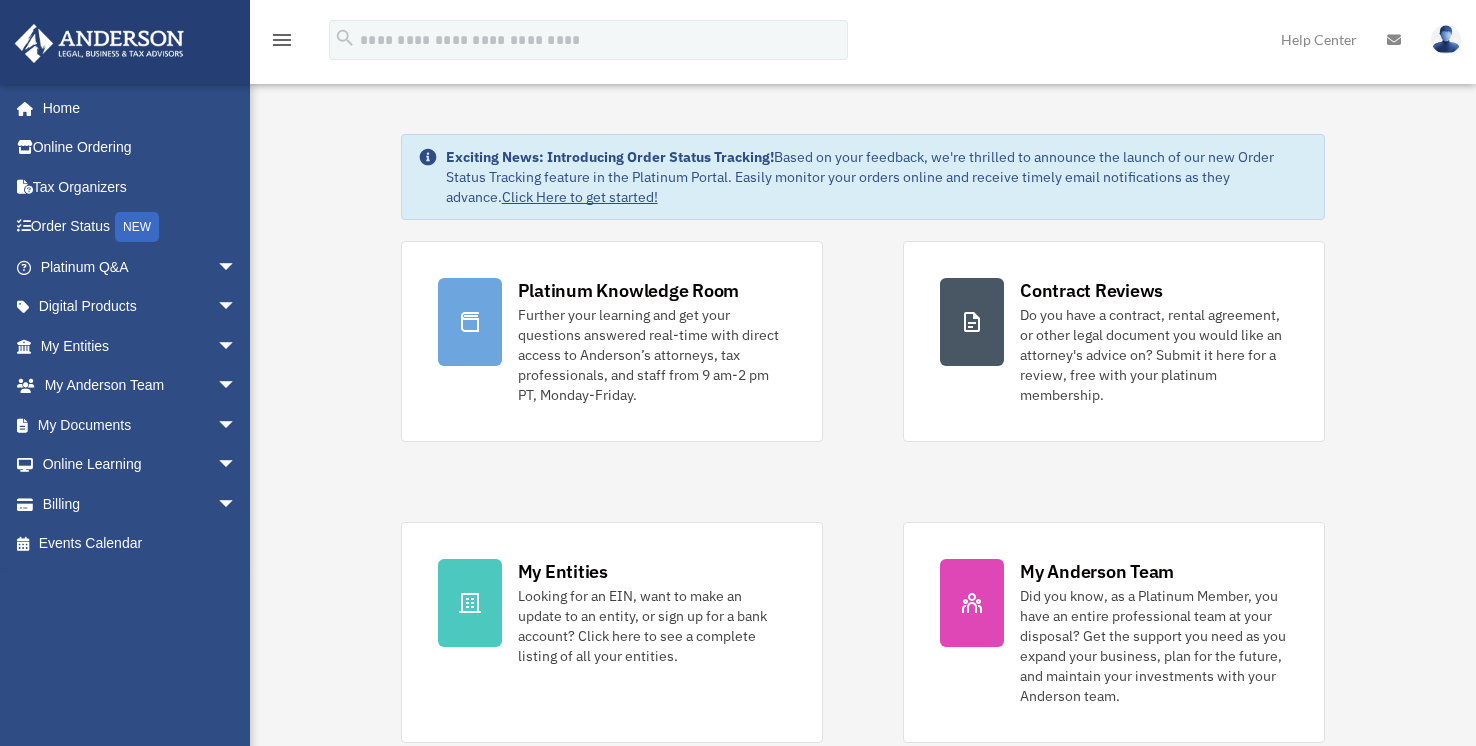 scroll, scrollTop: 0, scrollLeft: 0, axis: both 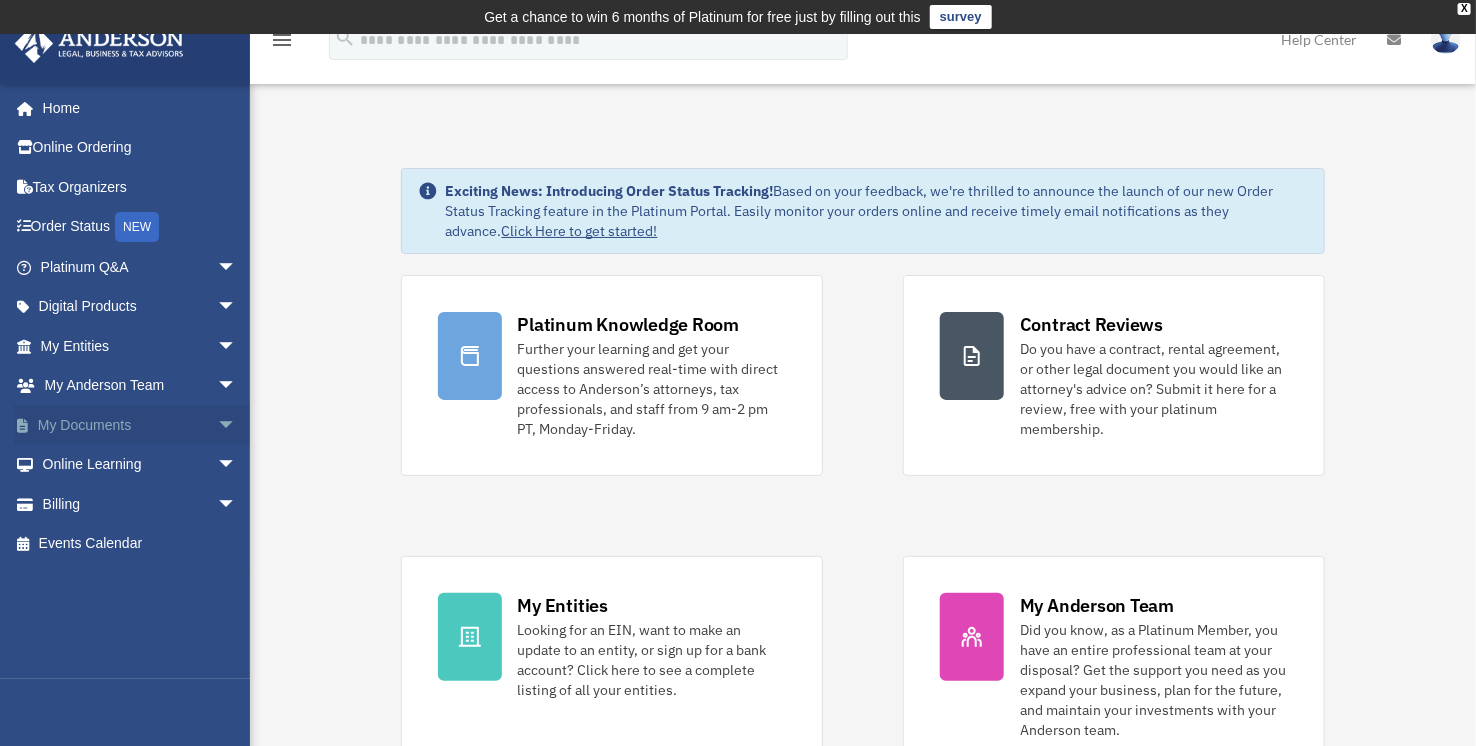 click on "My Documents arrow_drop_down" at bounding box center [140, 425] 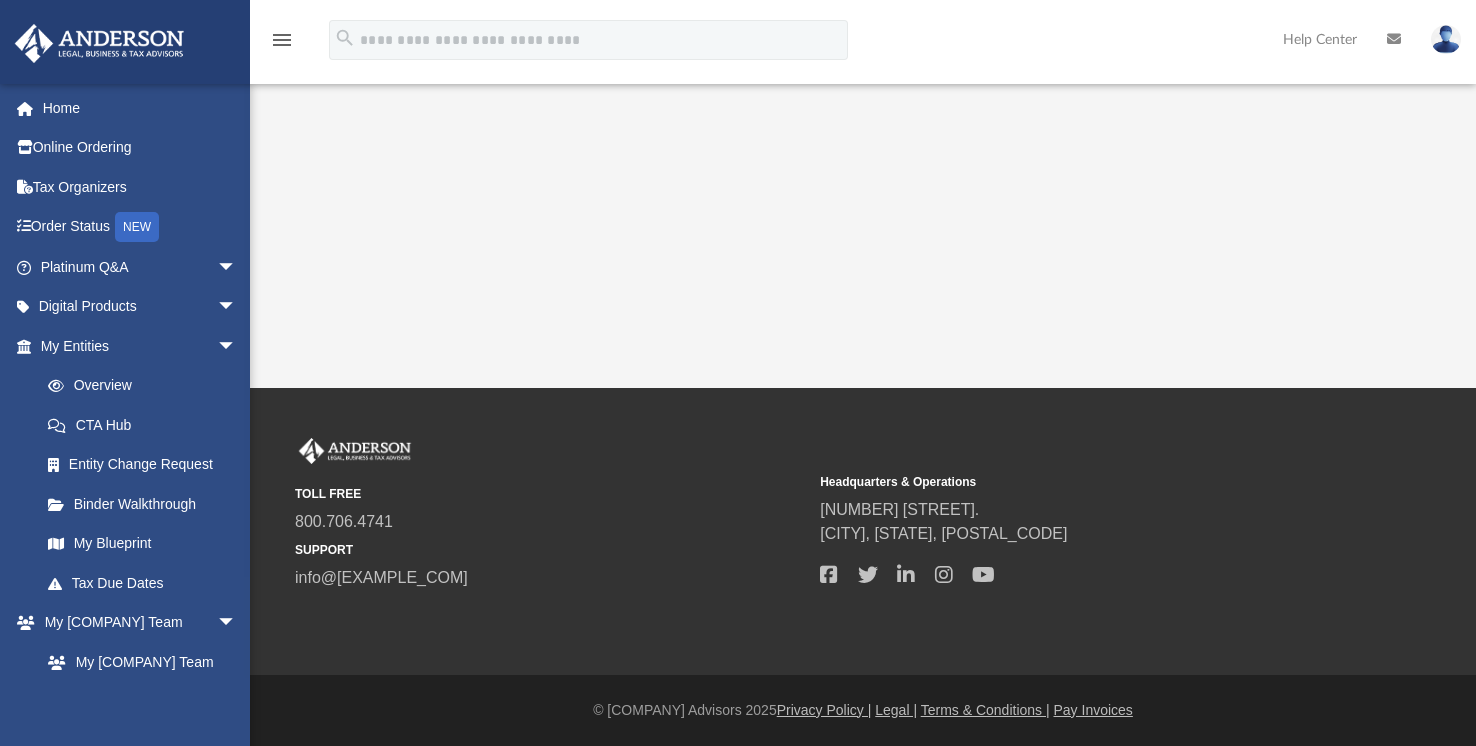 scroll, scrollTop: 0, scrollLeft: 0, axis: both 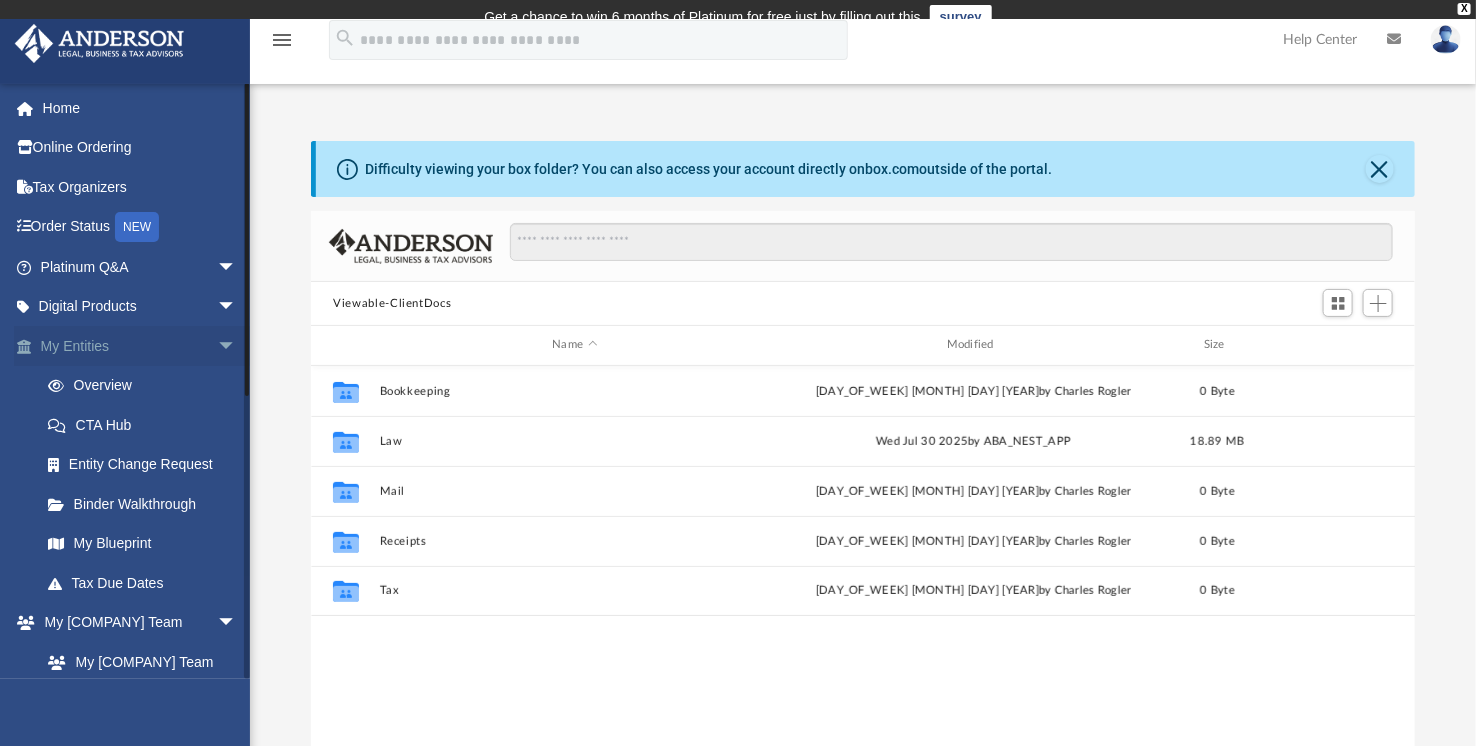 click on "arrow_drop_down" at bounding box center [237, 346] 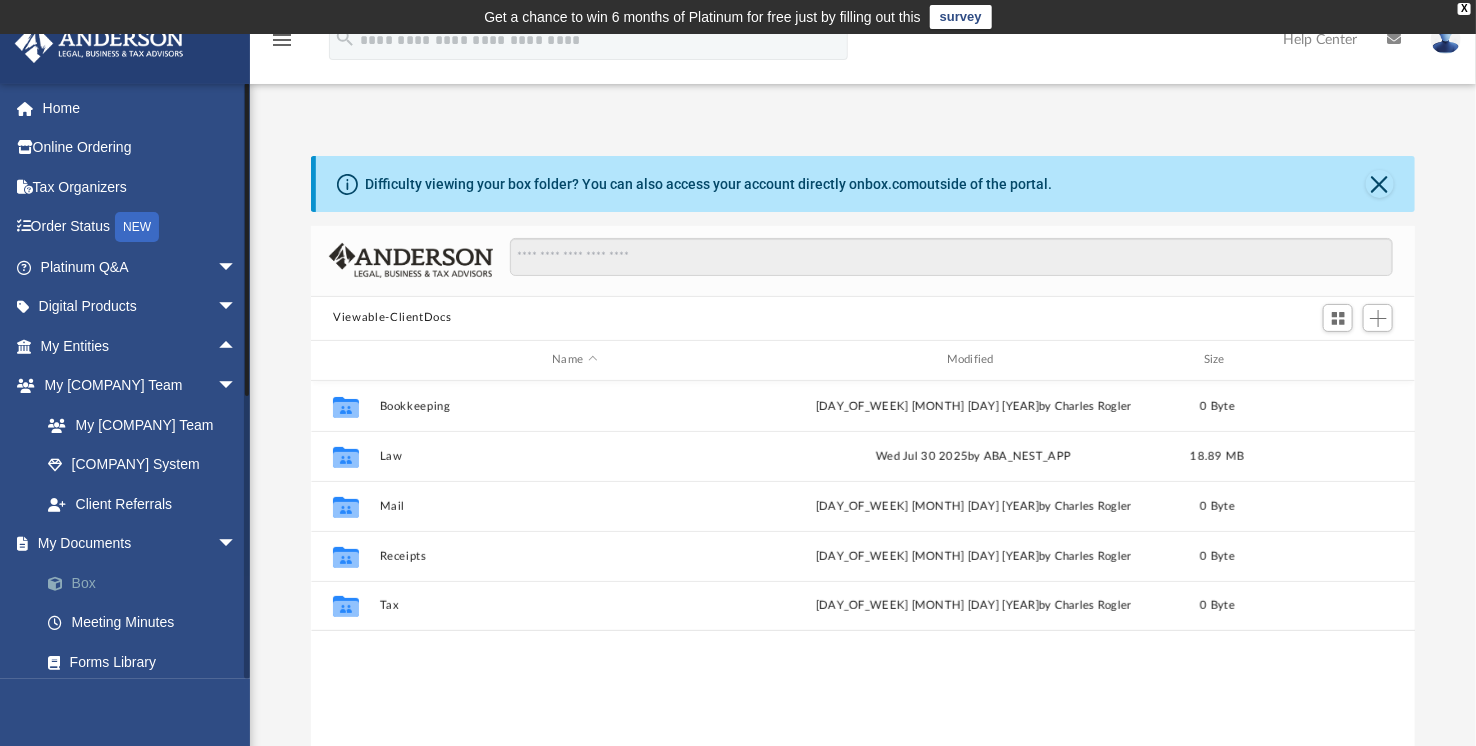 click on "Box" at bounding box center (147, 583) 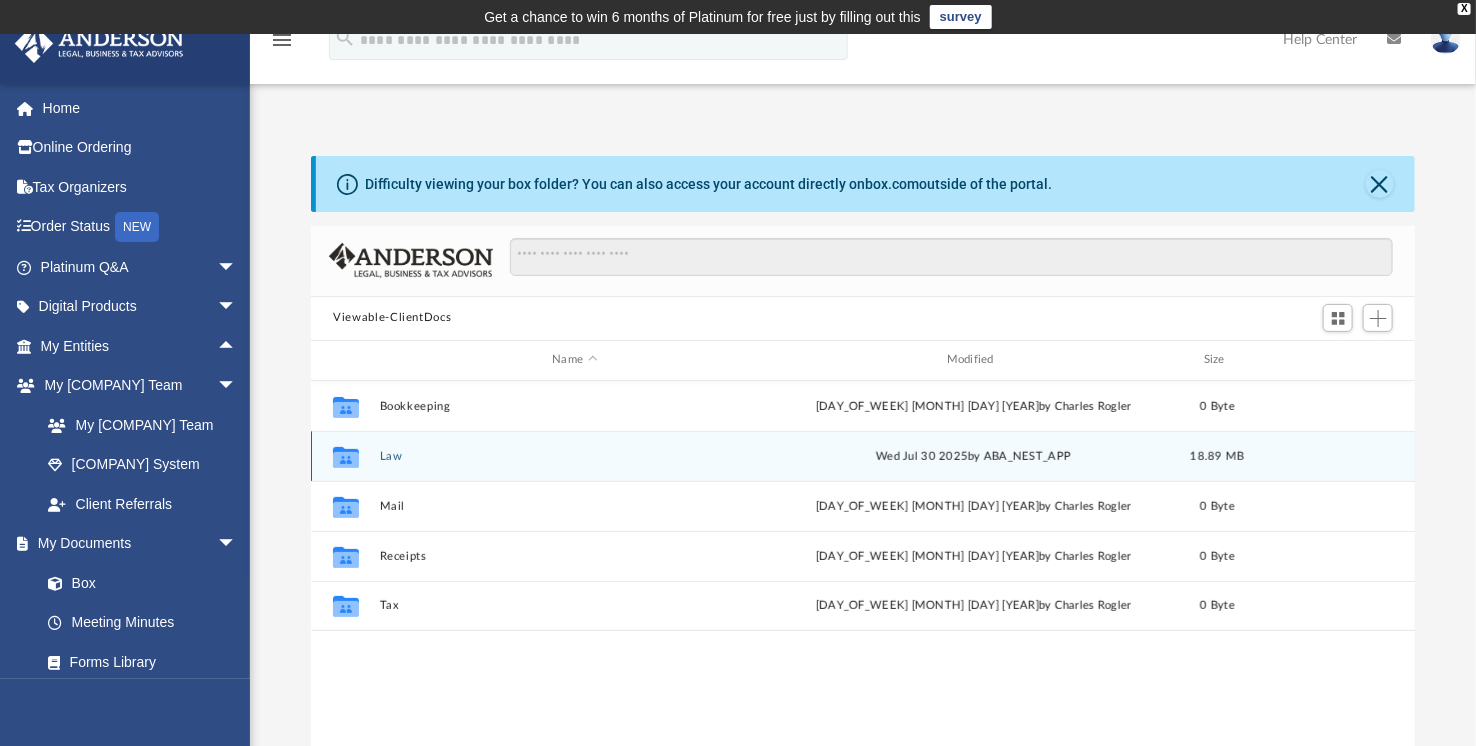 click on "Law" at bounding box center [575, 455] 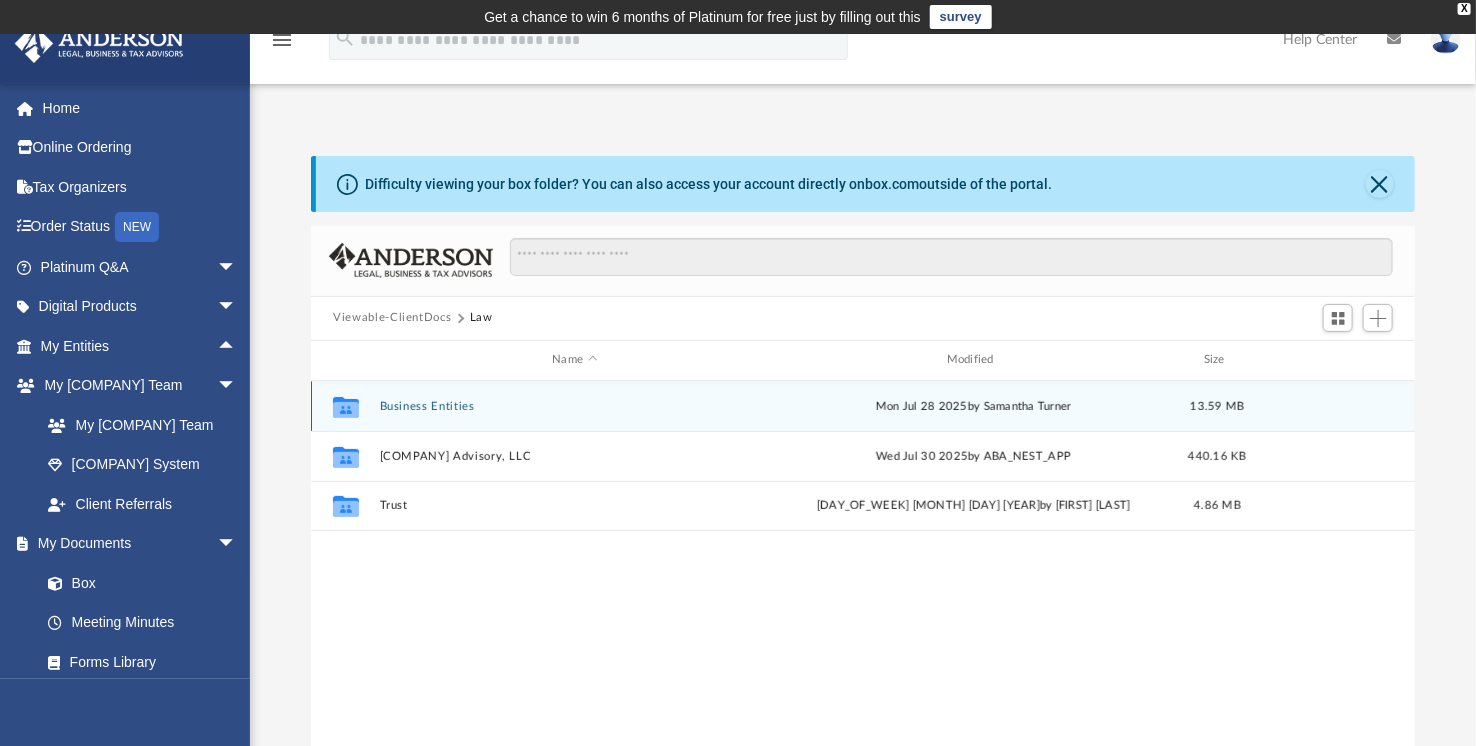 click on "Collaborated Folder Business Entities Mon Jul 28 2025  by Samantha Turner 13.59 MB" at bounding box center (863, 406) 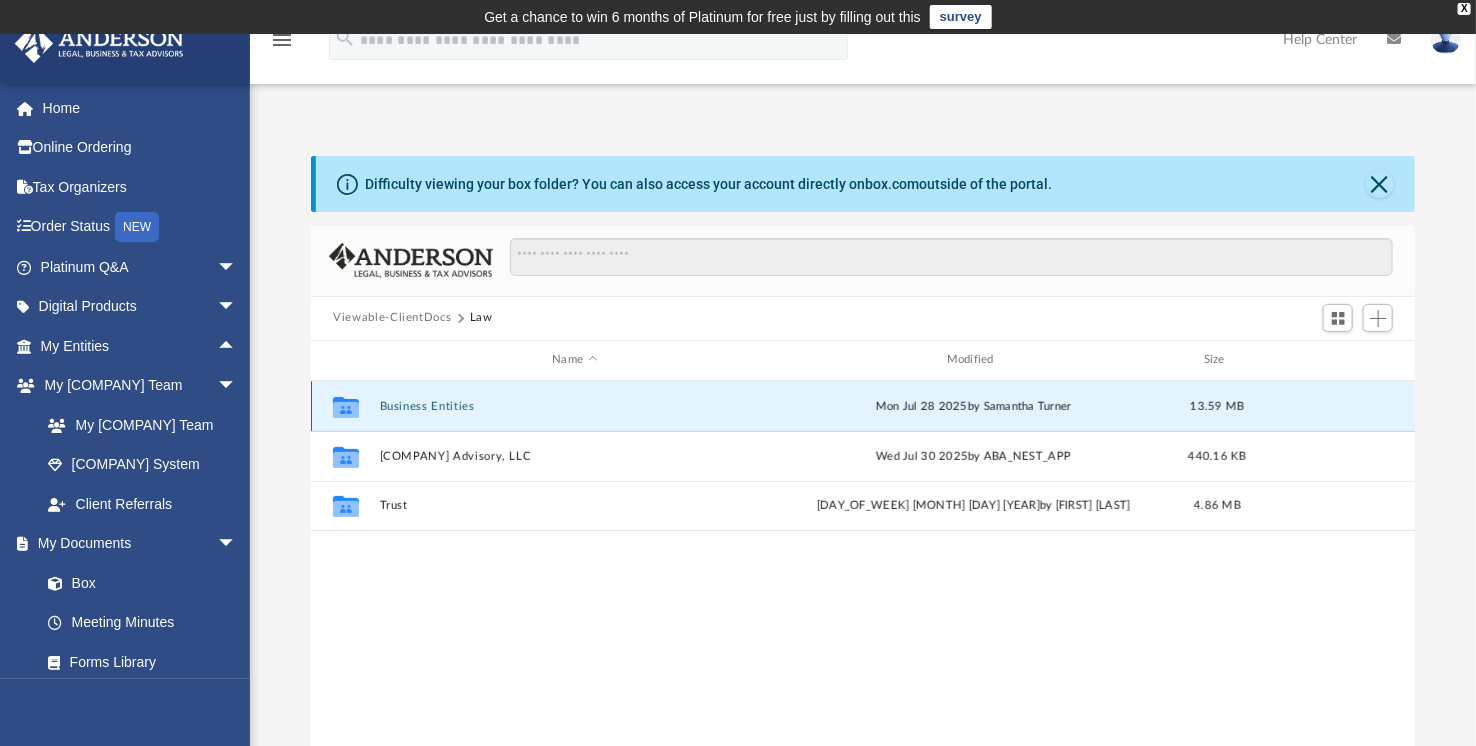 click on "Business Entities" at bounding box center [575, 405] 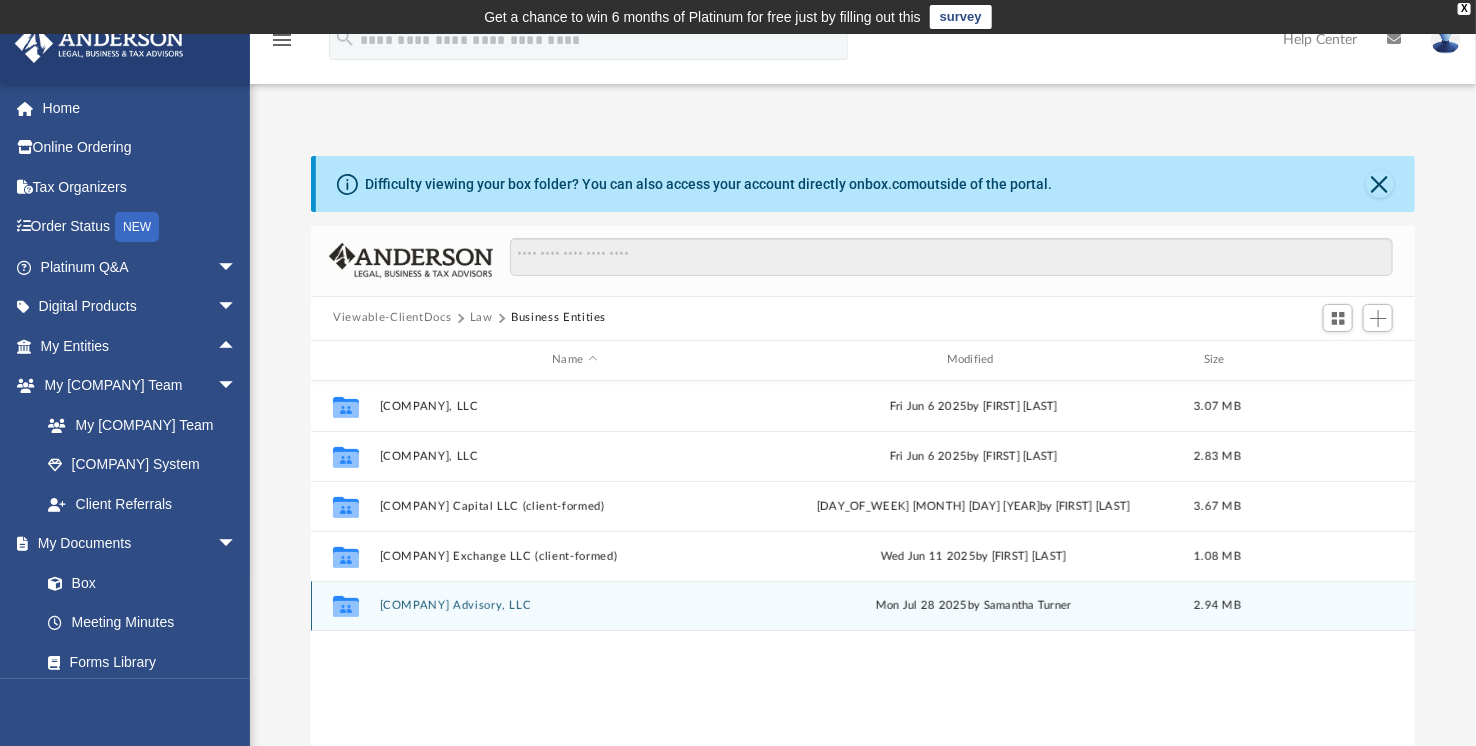 click on "Revalta Advisory, LLC" at bounding box center [575, 605] 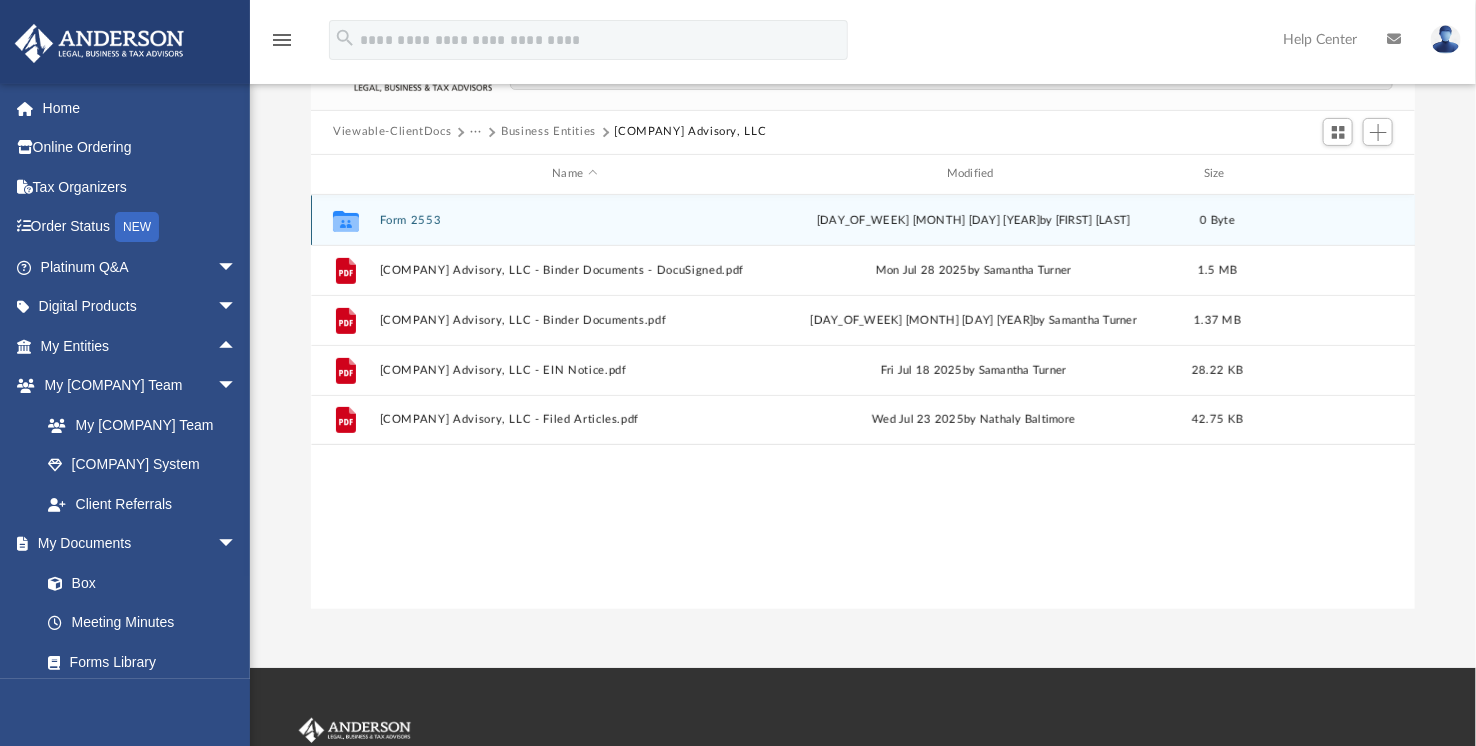scroll, scrollTop: 222, scrollLeft: 0, axis: vertical 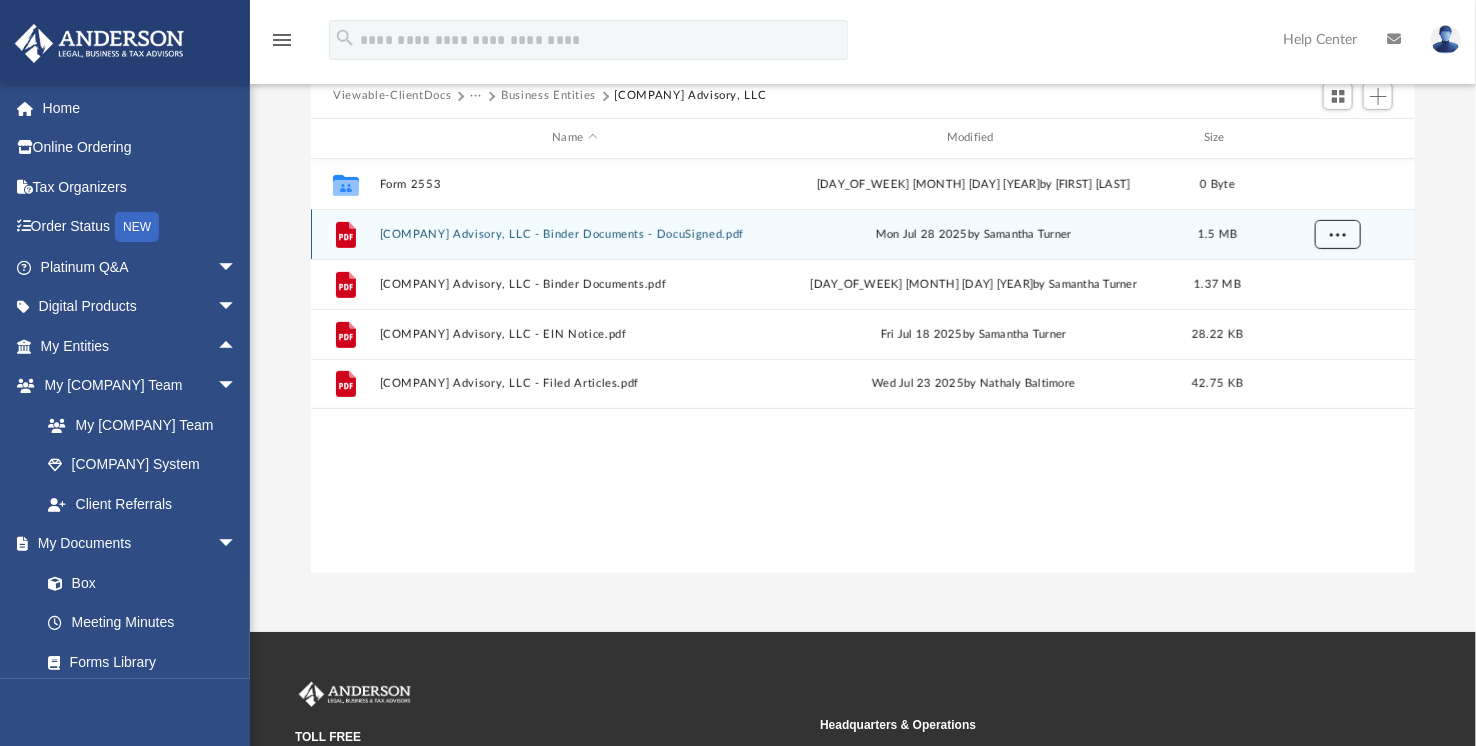 click at bounding box center (1338, 234) 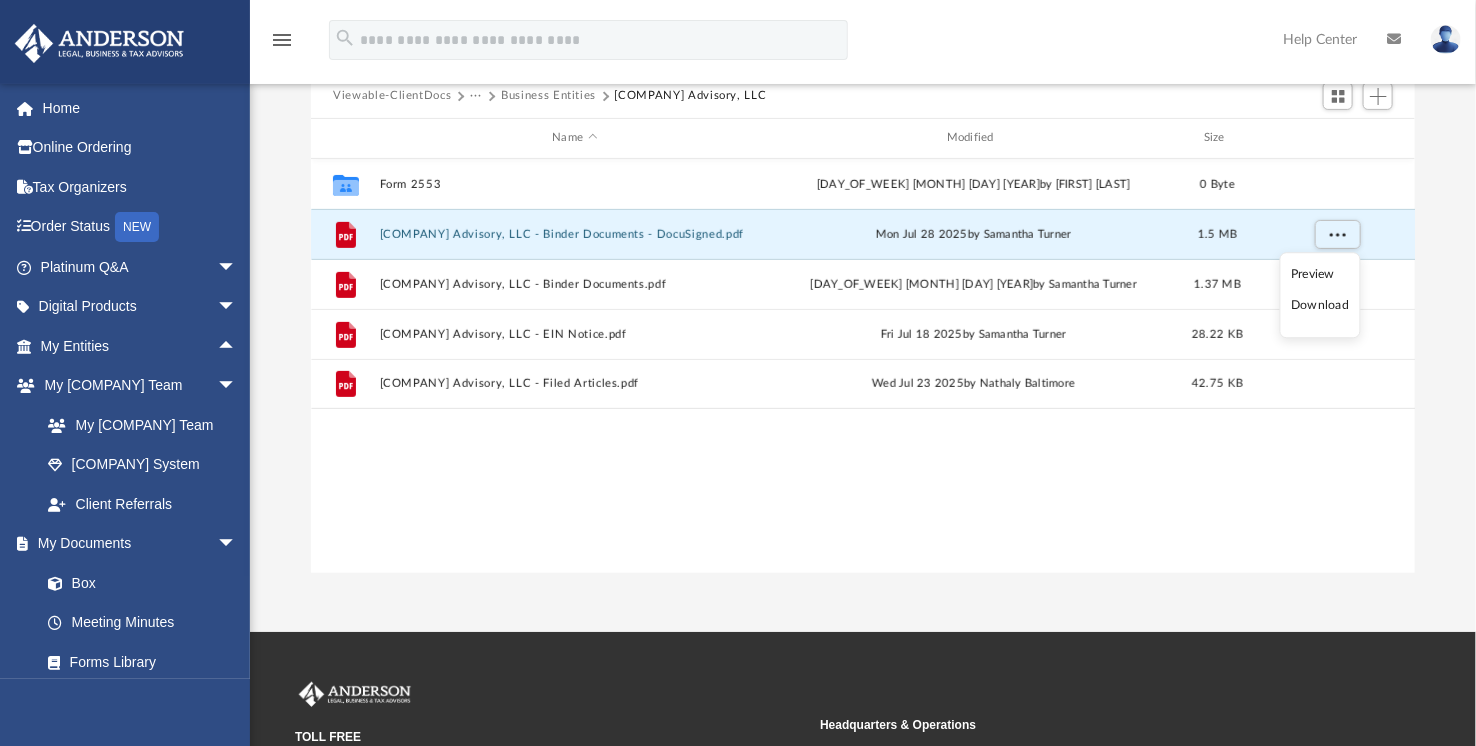 click on "Download" at bounding box center (1320, 306) 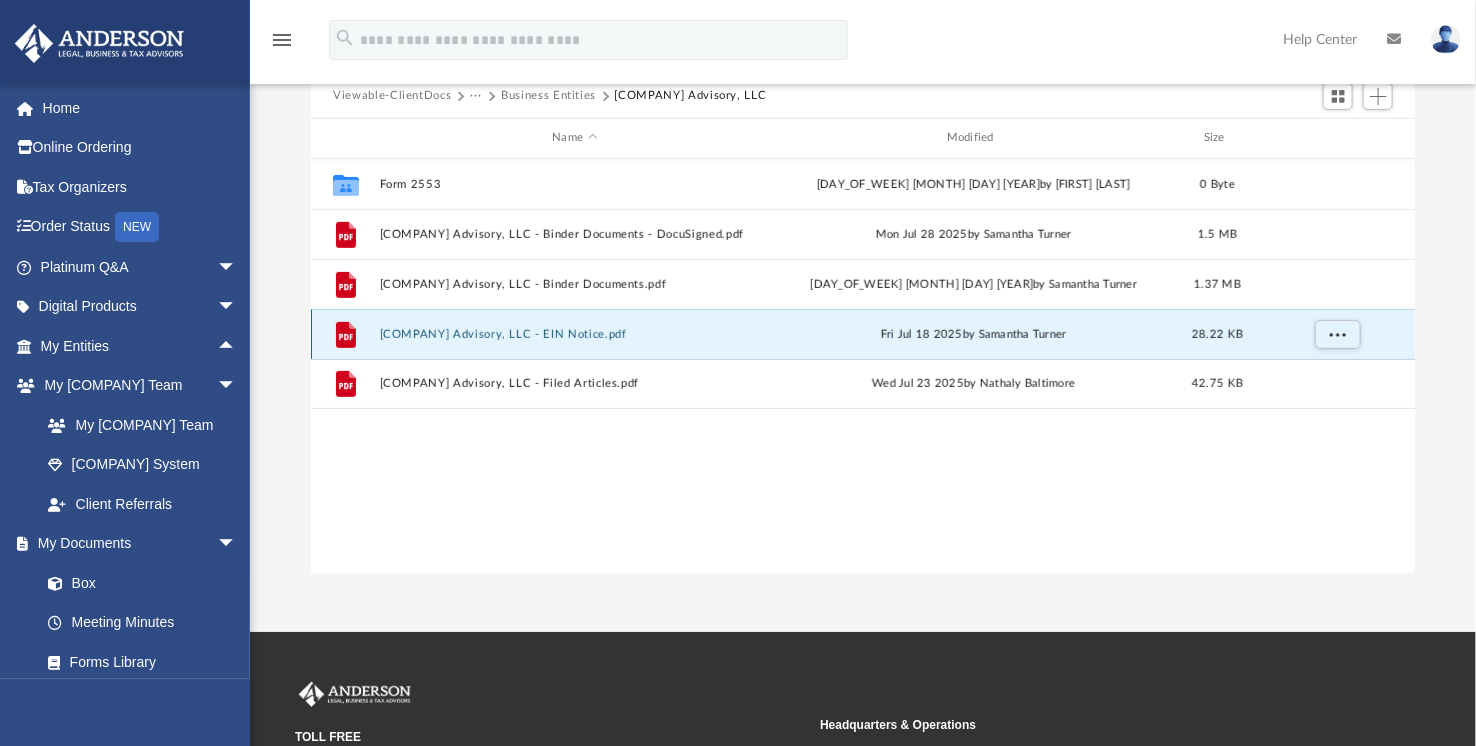 click on "Revalta Advisory, LLC - EIN Notice.pdf" at bounding box center (575, 333) 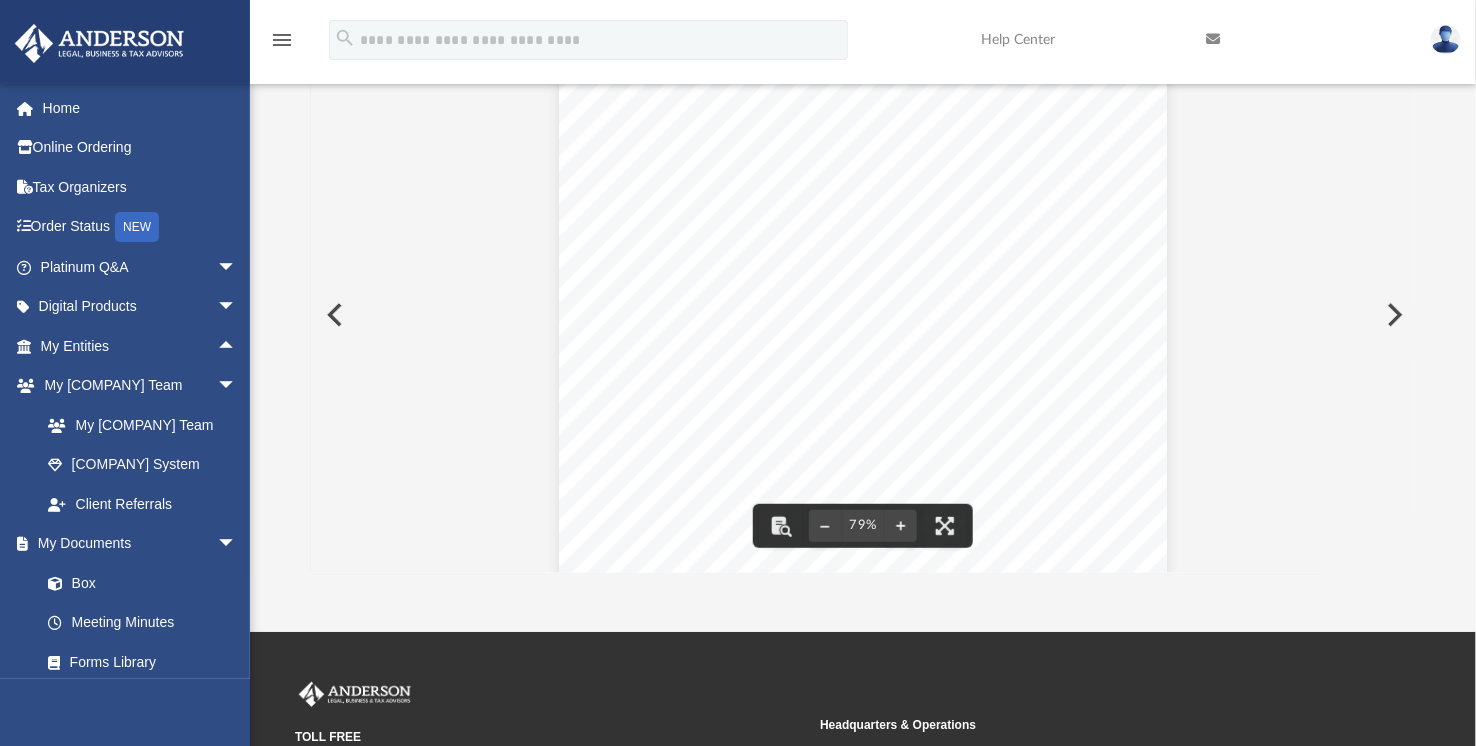 click at bounding box center [333, 315] 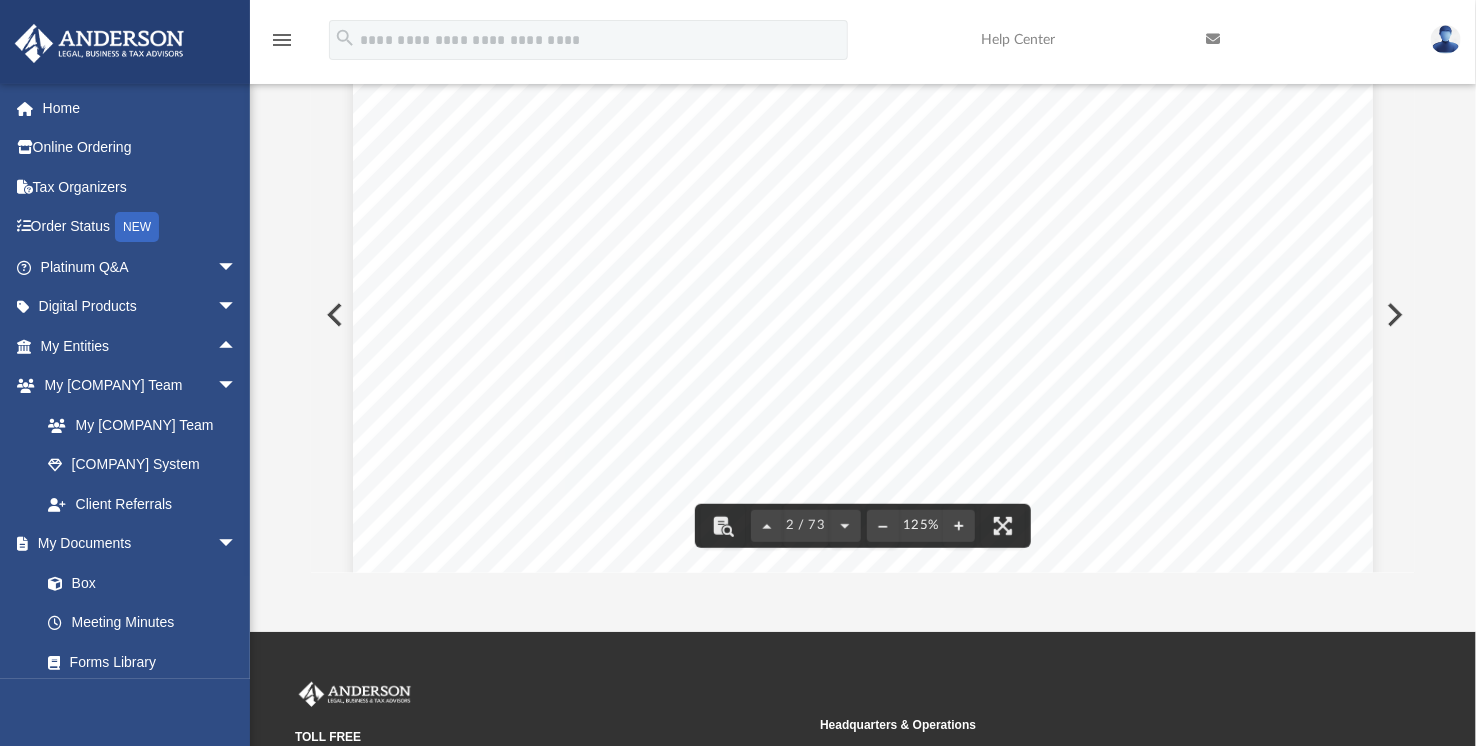 scroll, scrollTop: 2000, scrollLeft: 0, axis: vertical 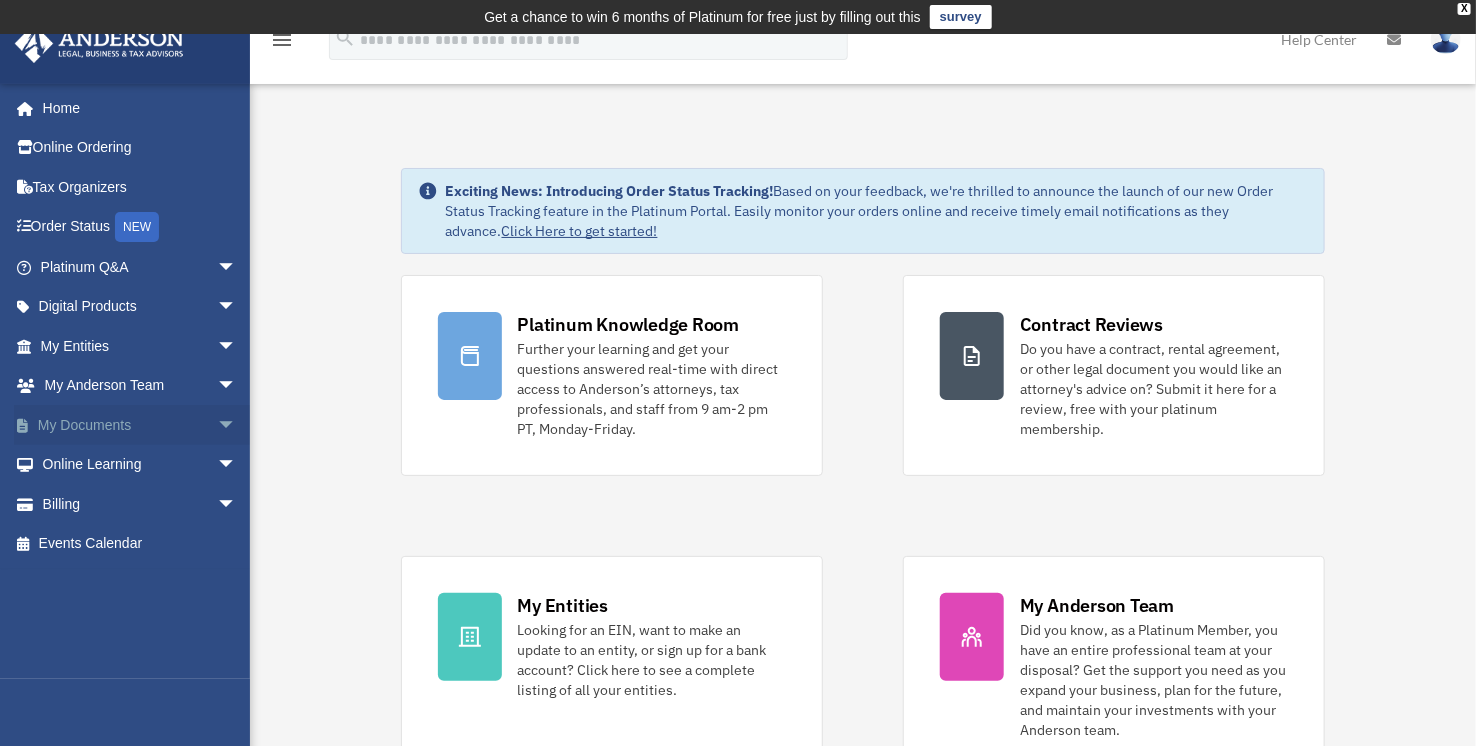 click on "arrow_drop_down" at bounding box center [237, 425] 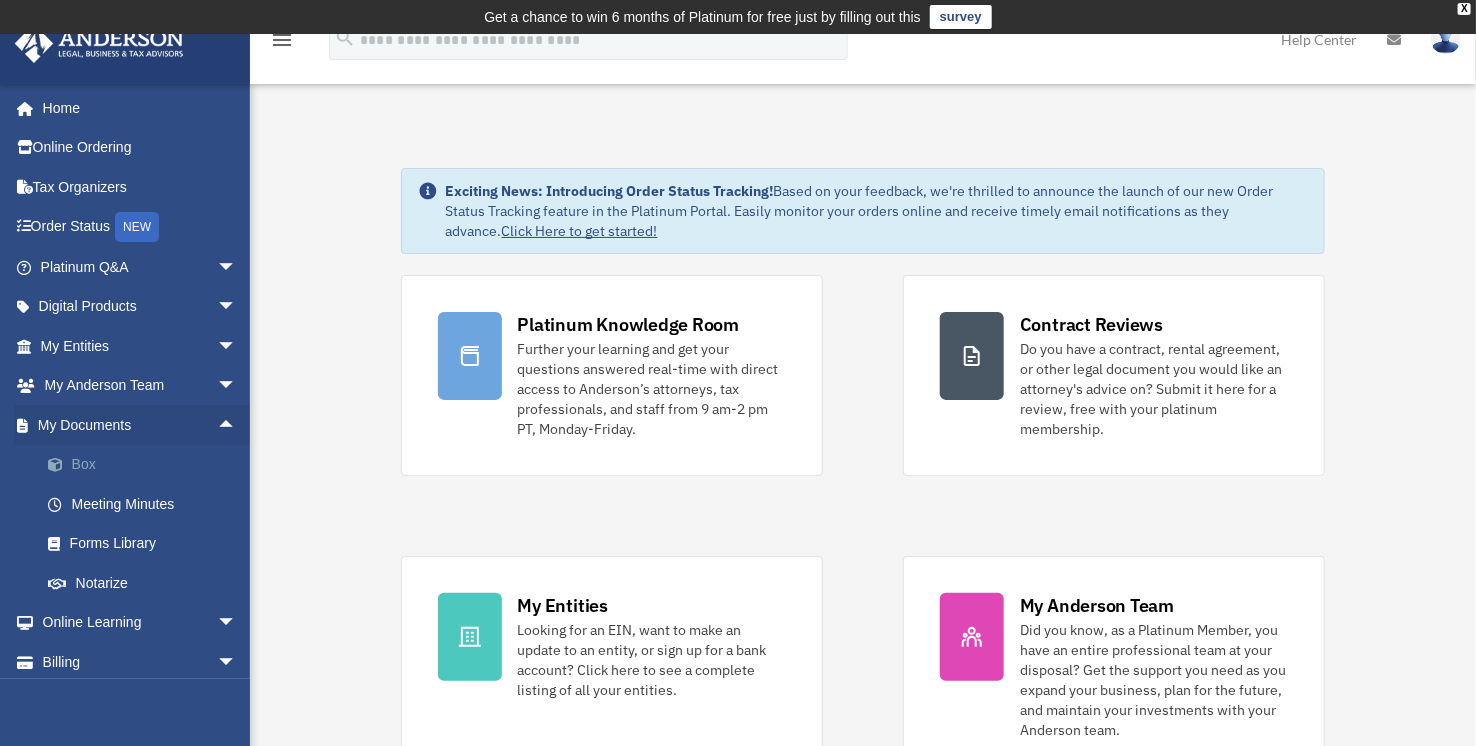 click on "Box" at bounding box center (147, 465) 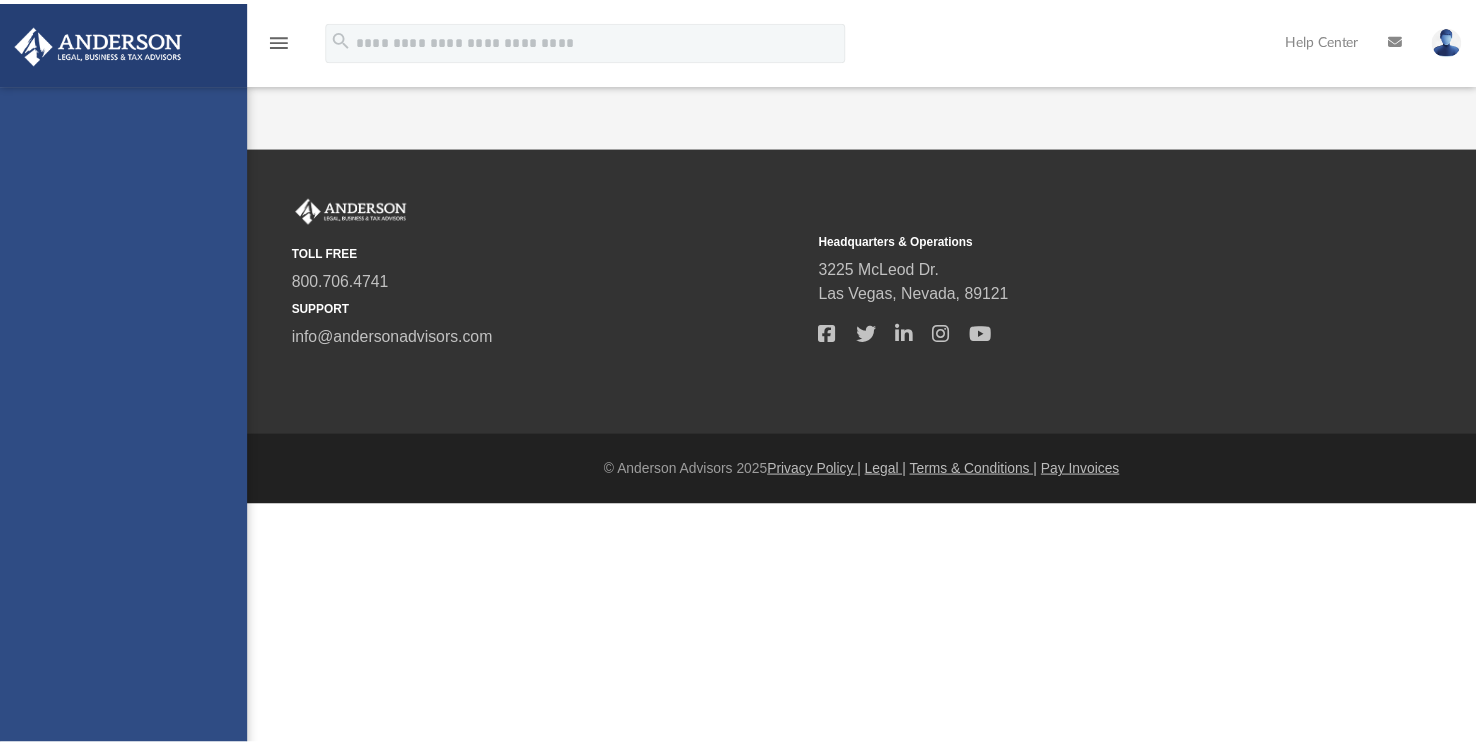 scroll, scrollTop: 0, scrollLeft: 0, axis: both 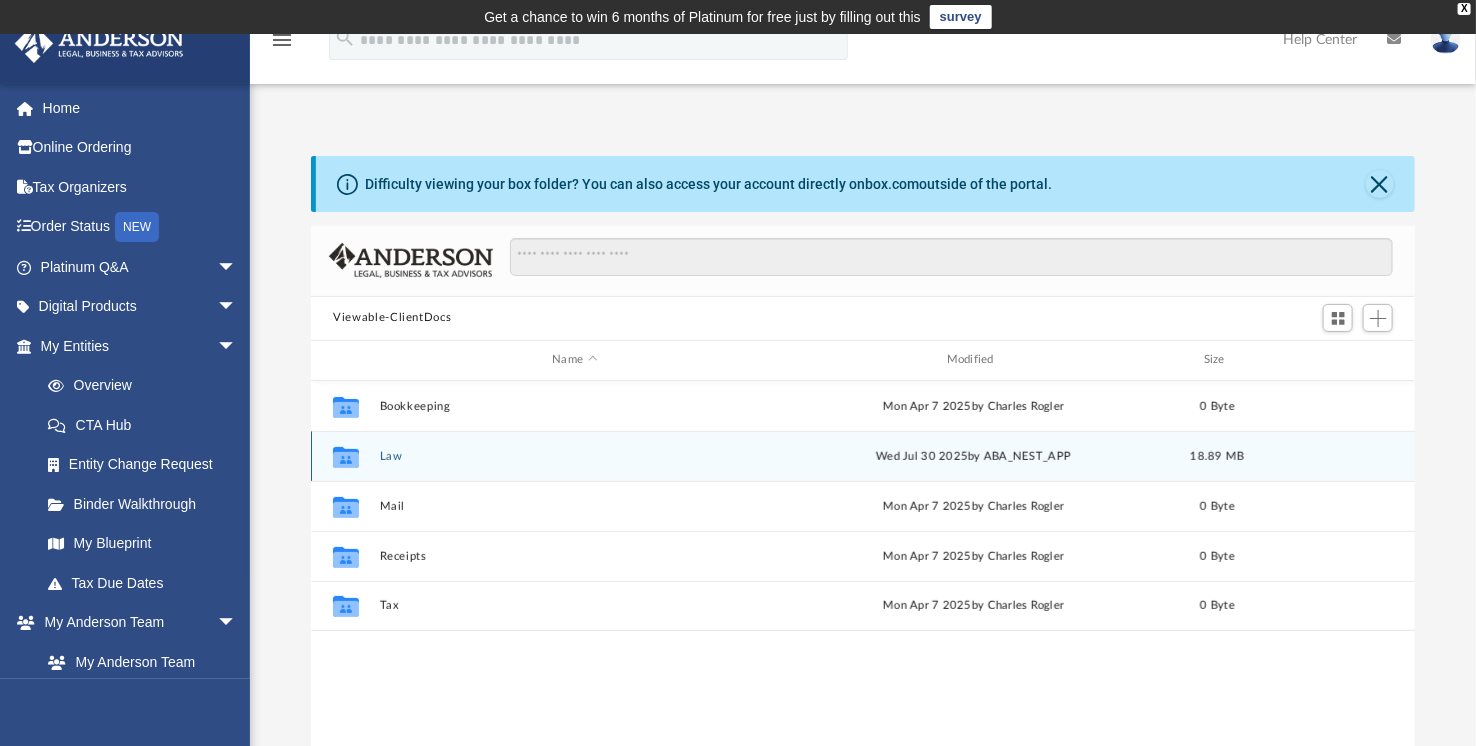 click on "Law" at bounding box center [575, 455] 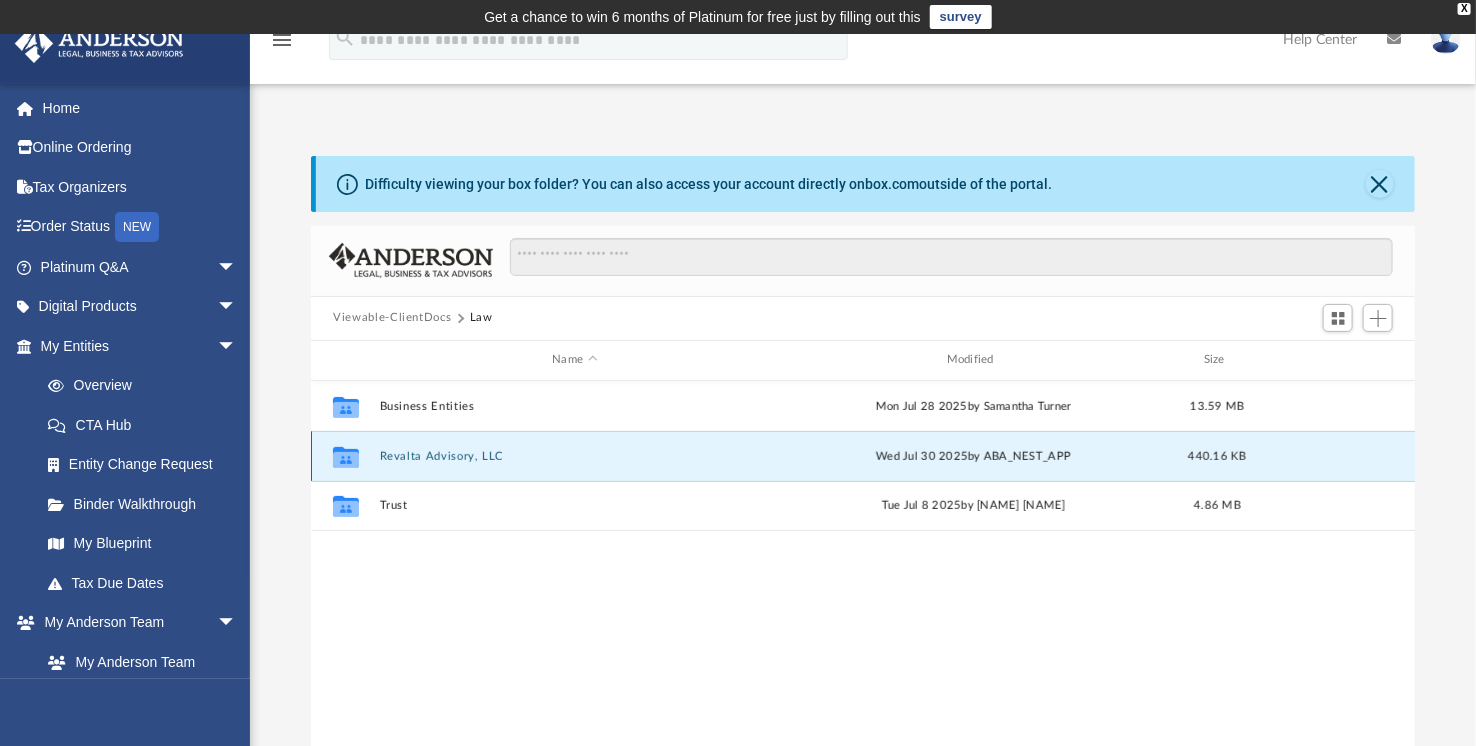 click on "Revalta Advisory, LLC" at bounding box center (575, 455) 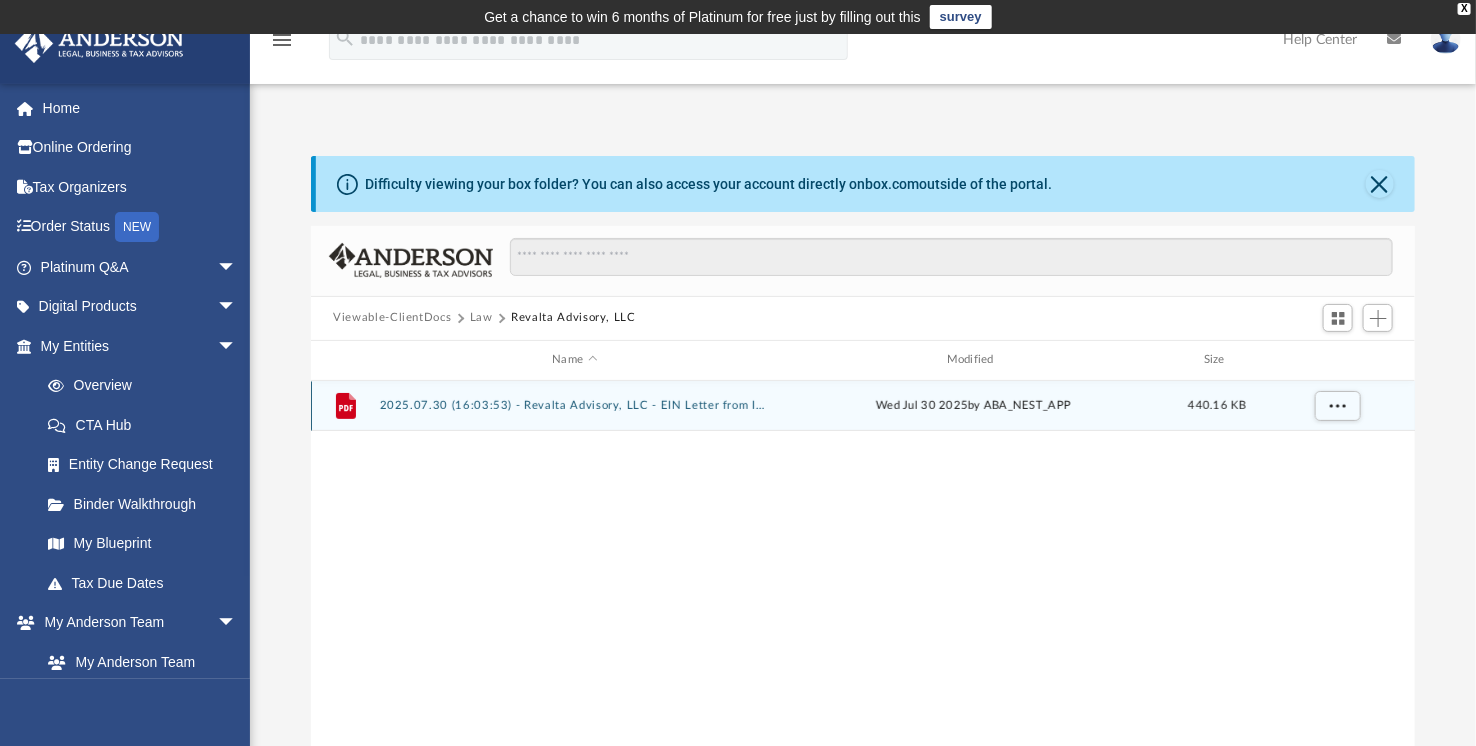 click on "2025.07.30 (16:03:53) - Revalta Advisory, LLC - EIN Letter from IRS.pdf" at bounding box center [575, 405] 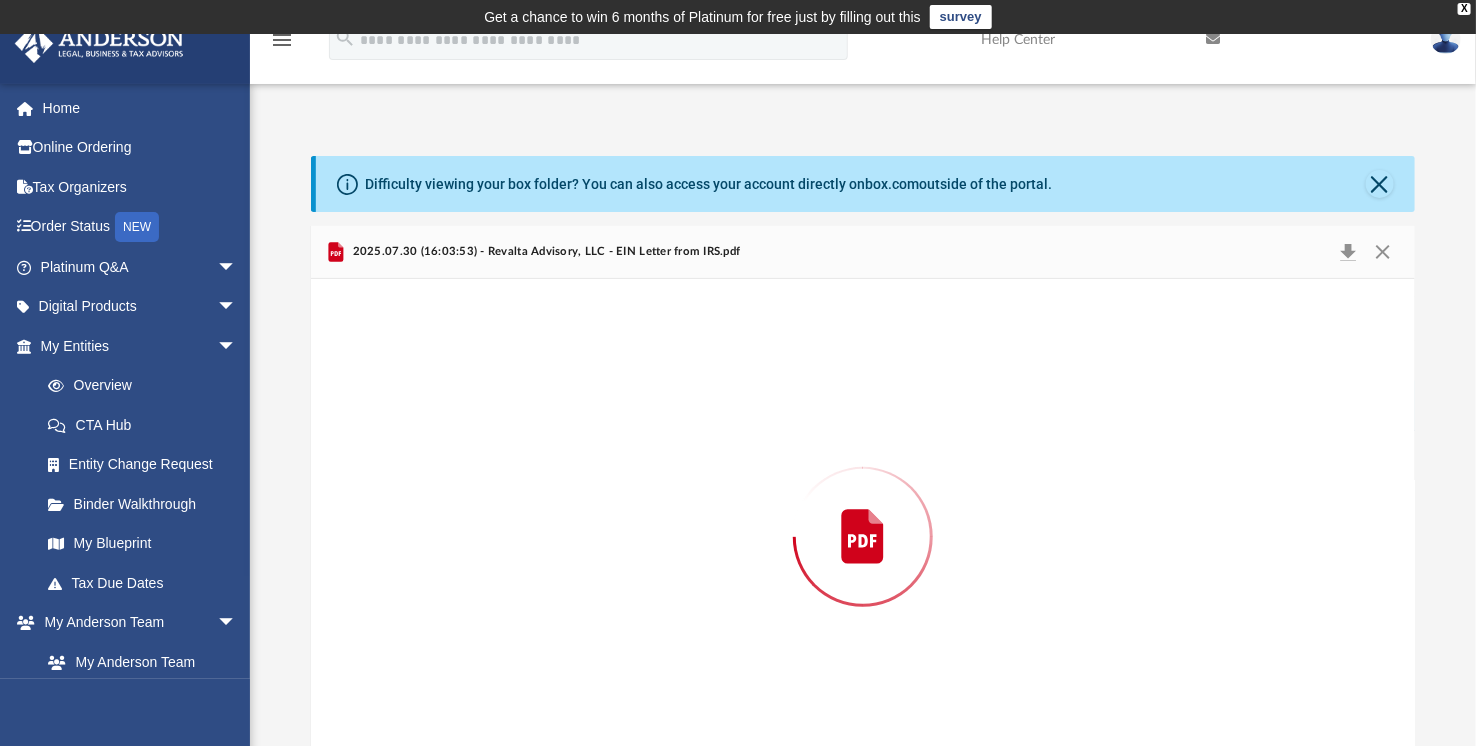 scroll, scrollTop: 48, scrollLeft: 0, axis: vertical 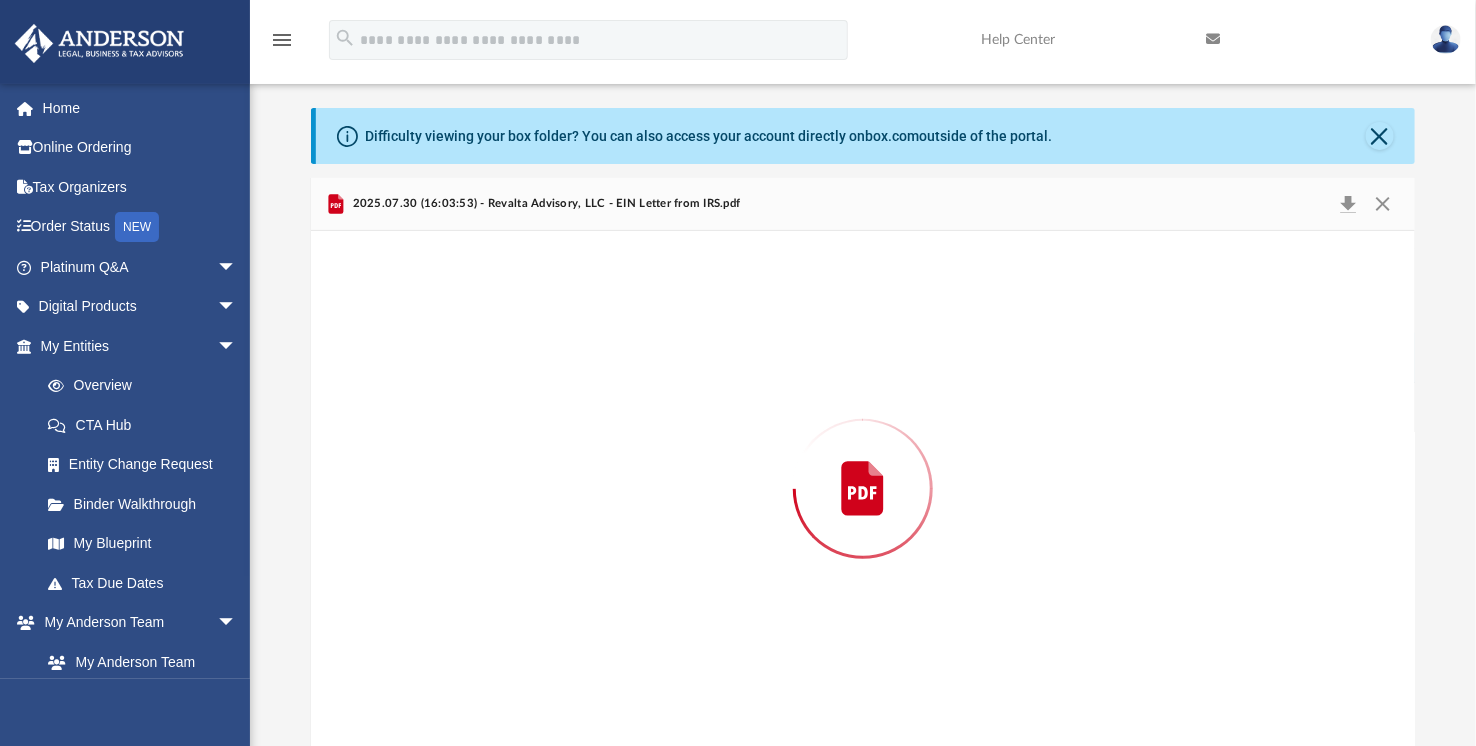 click at bounding box center (862, 489) 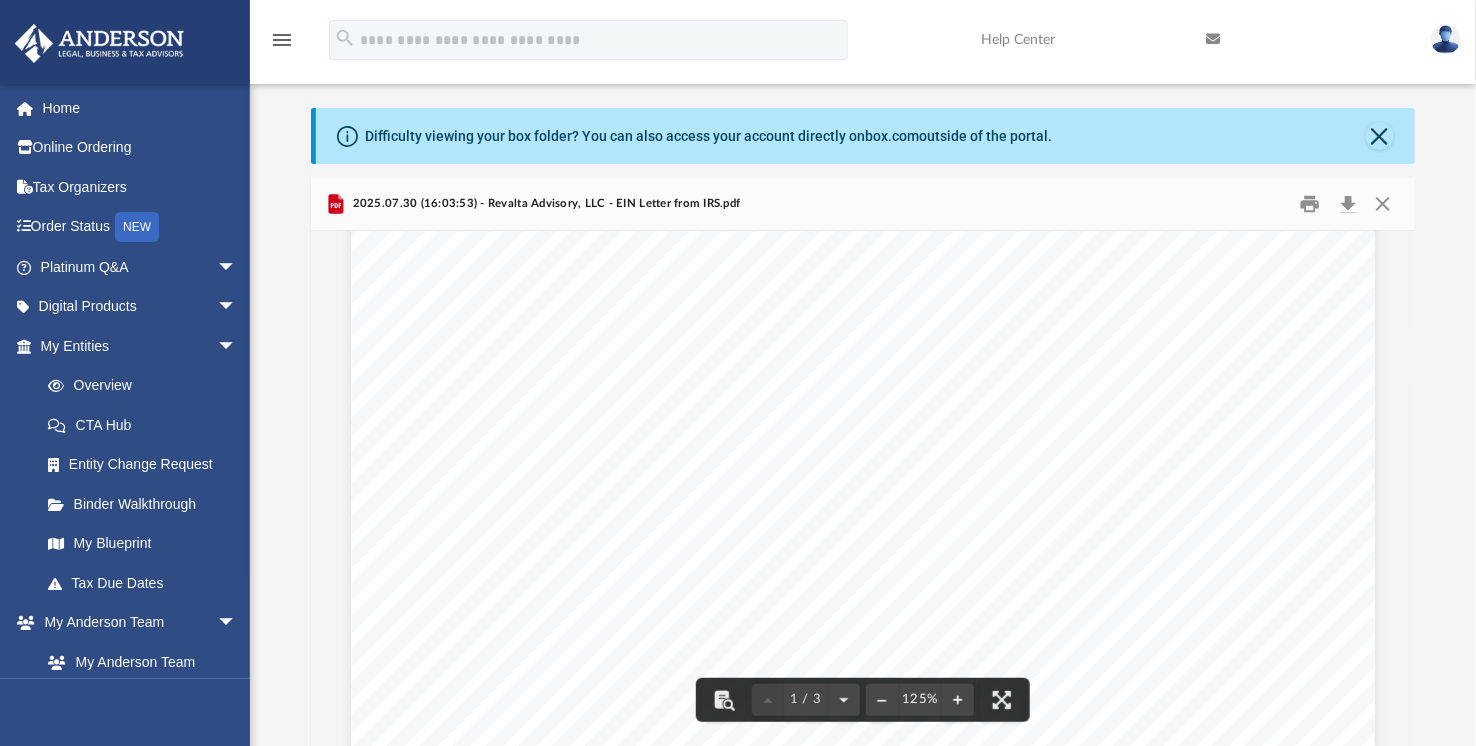 scroll, scrollTop: 0, scrollLeft: 0, axis: both 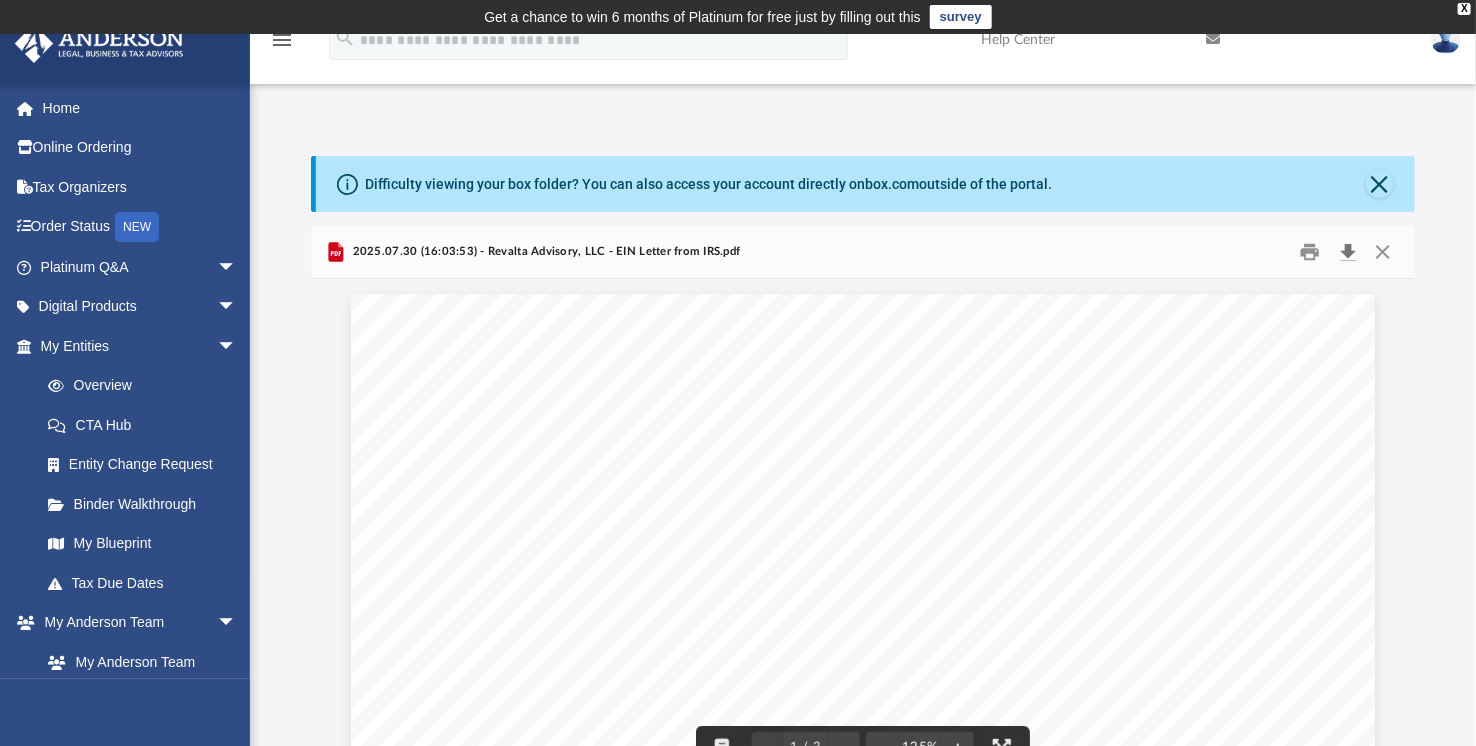 click at bounding box center (1348, 251) 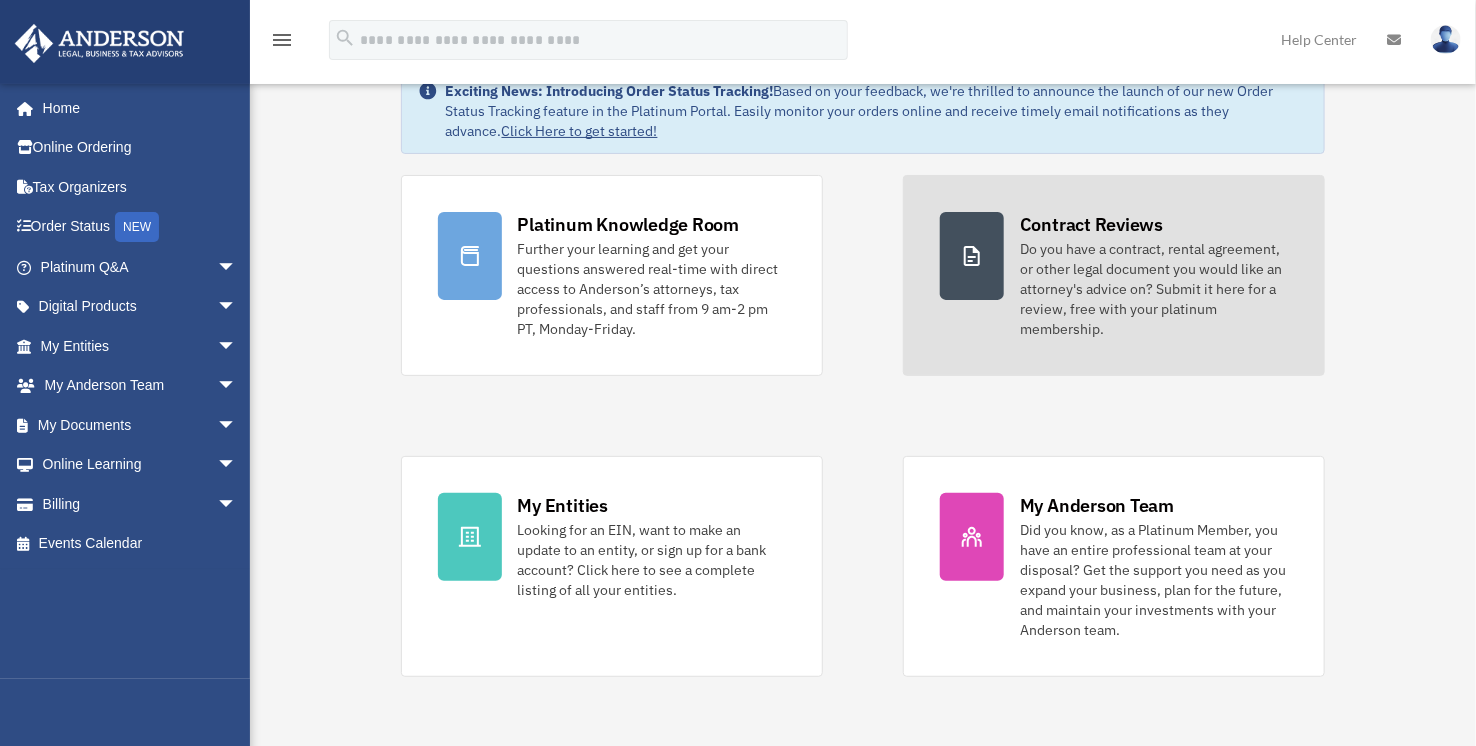 scroll, scrollTop: 222, scrollLeft: 0, axis: vertical 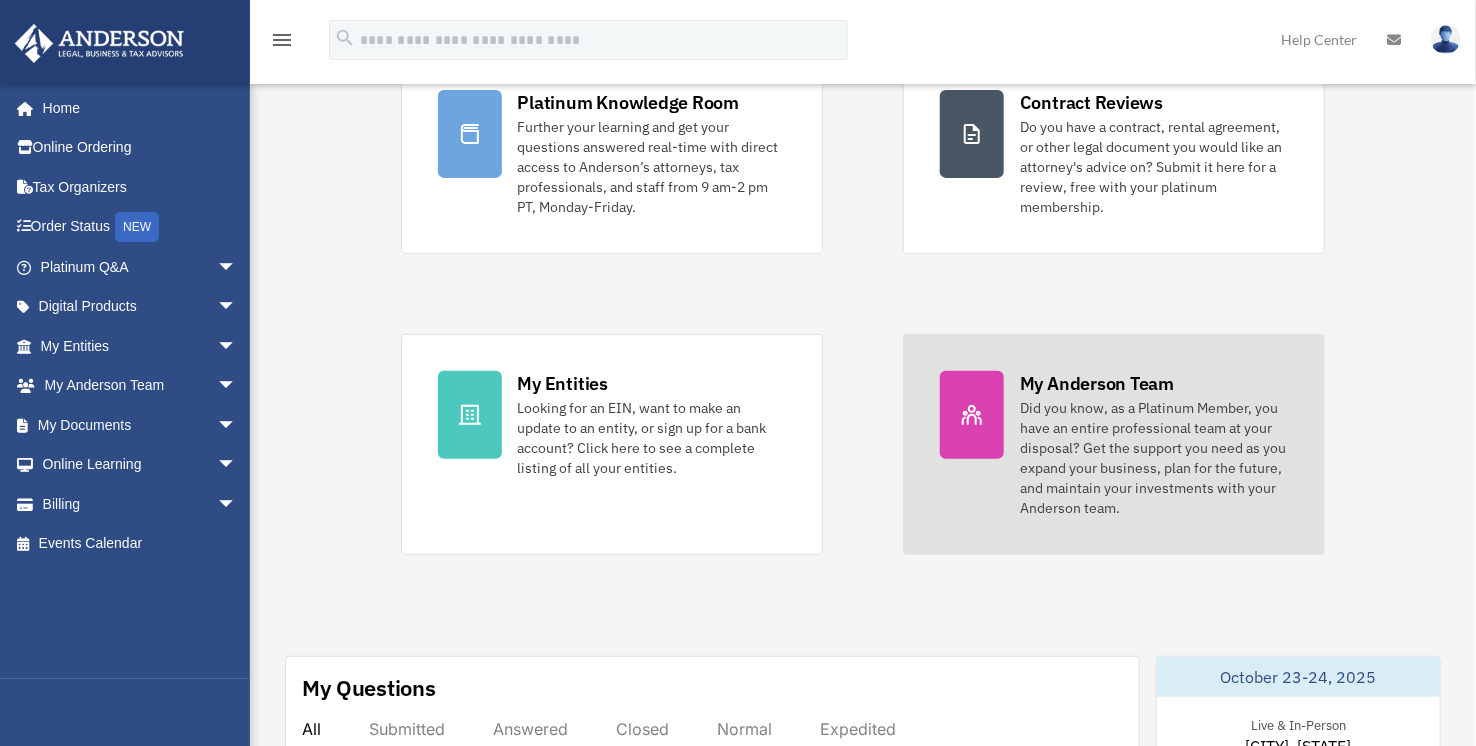 click on "My [COMPANY] Team" at bounding box center [1097, 383] 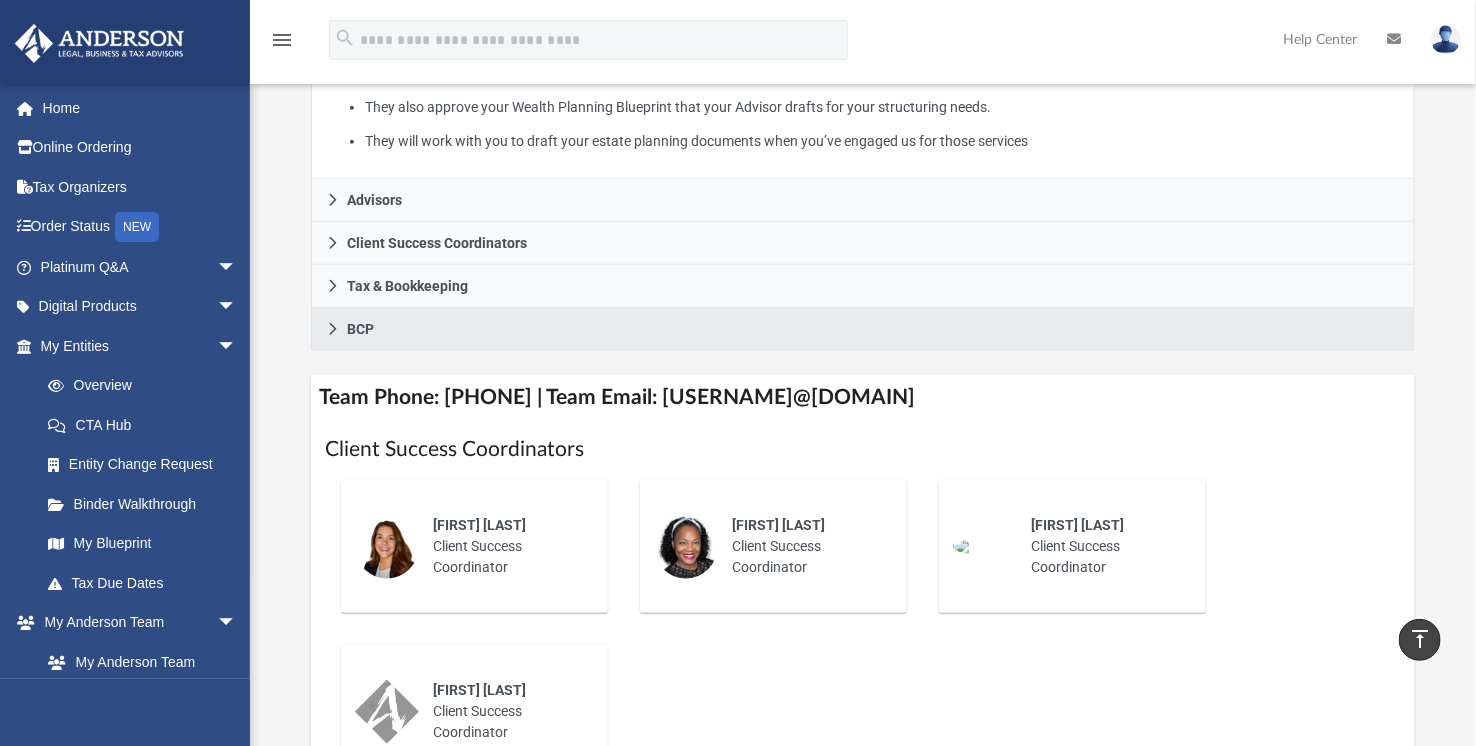 scroll, scrollTop: 666, scrollLeft: 0, axis: vertical 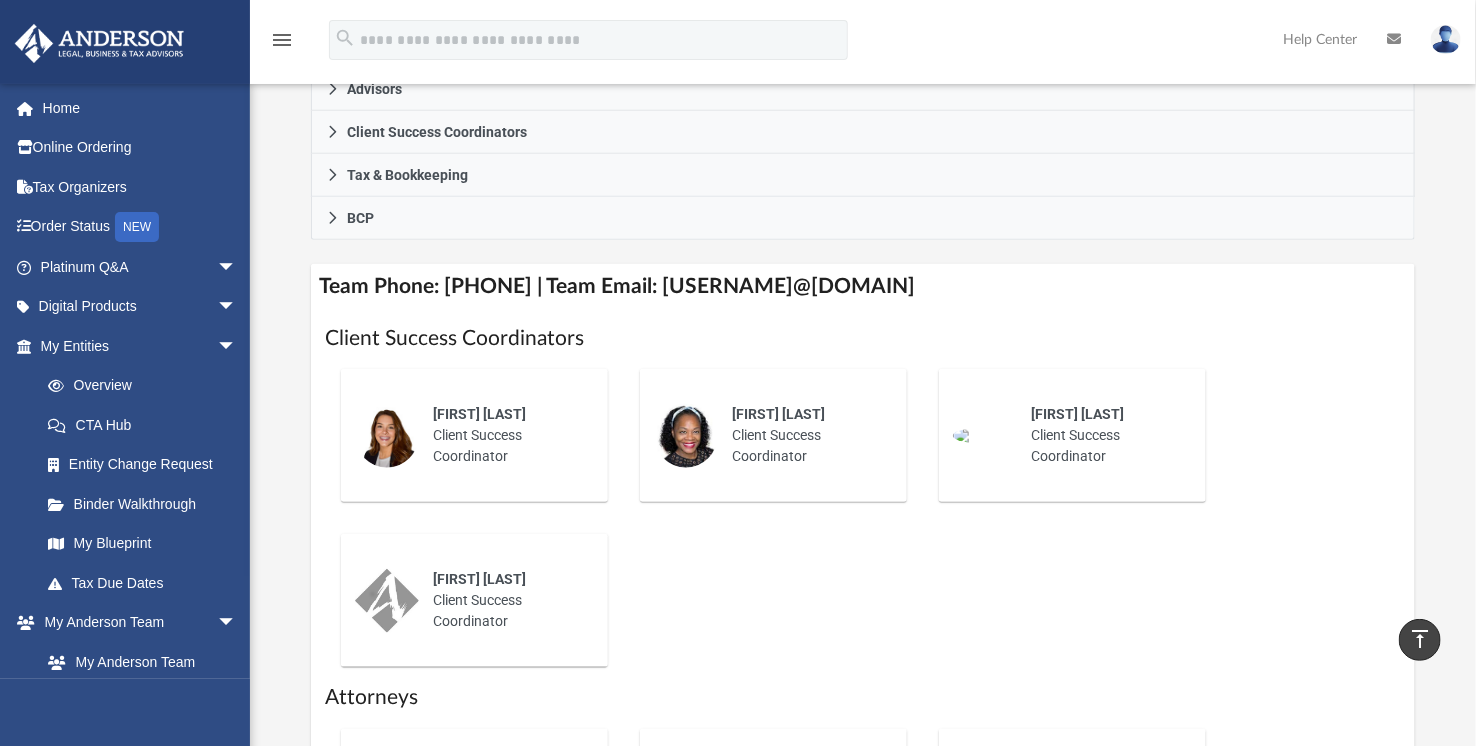 drag, startPoint x: 727, startPoint y: 254, endPoint x: 1020, endPoint y: 262, distance: 293.1092 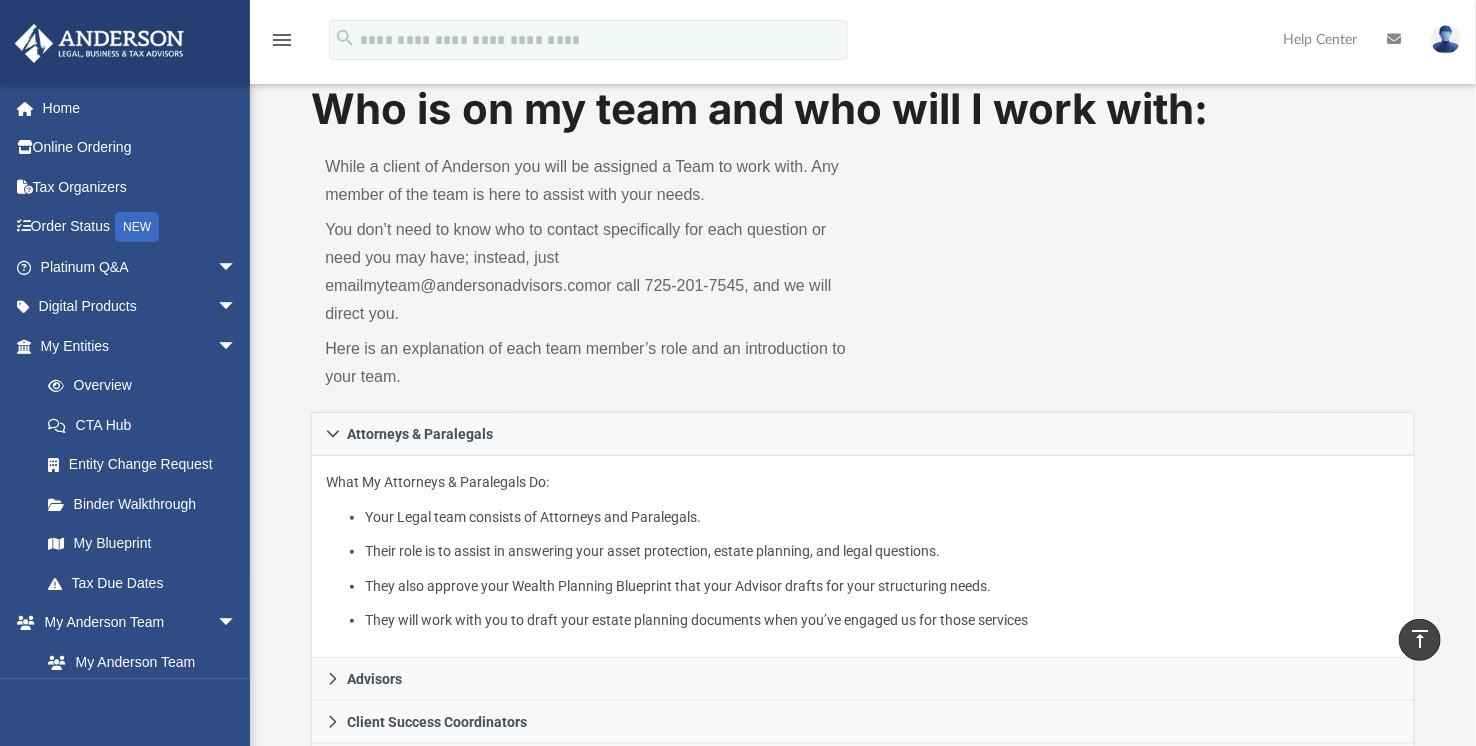 scroll, scrollTop: 0, scrollLeft: 0, axis: both 